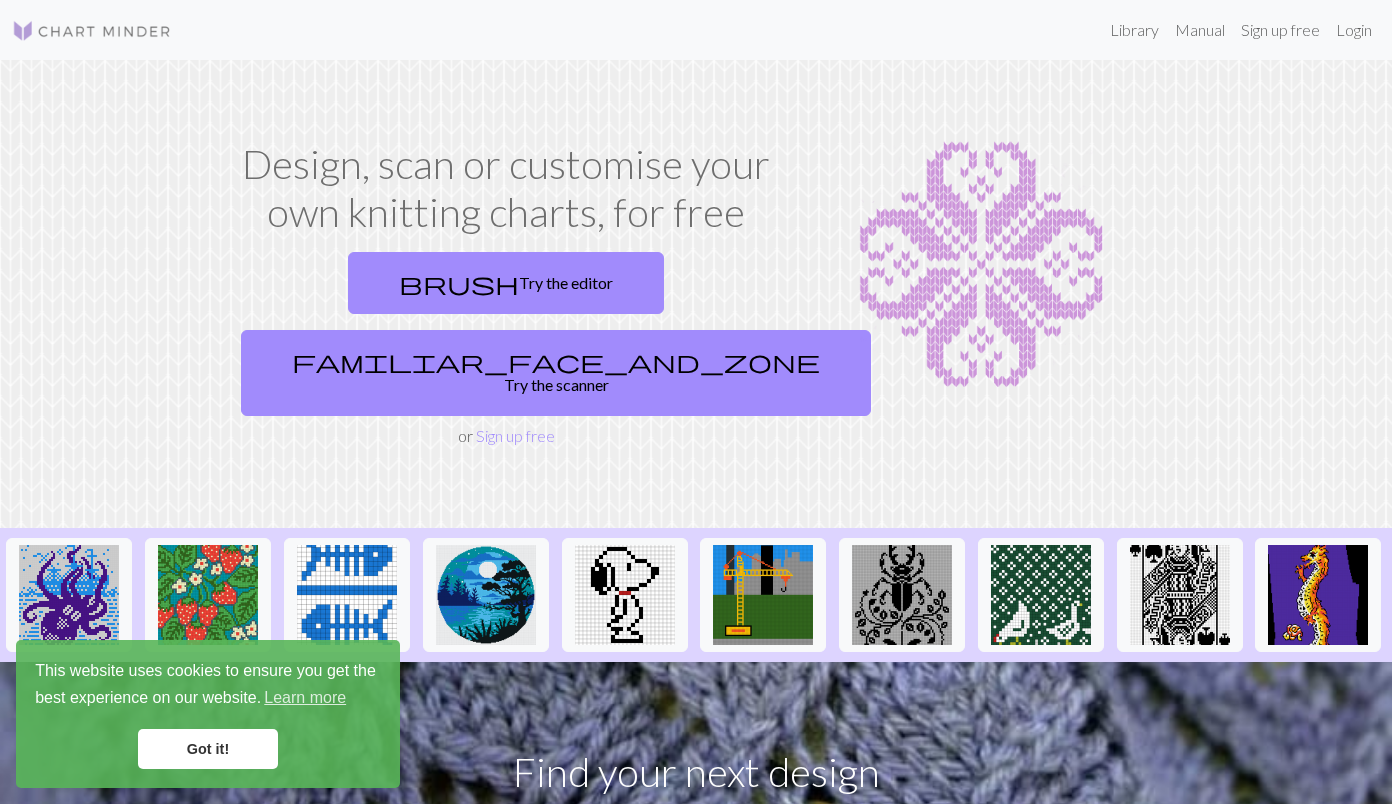 scroll, scrollTop: 0, scrollLeft: 0, axis: both 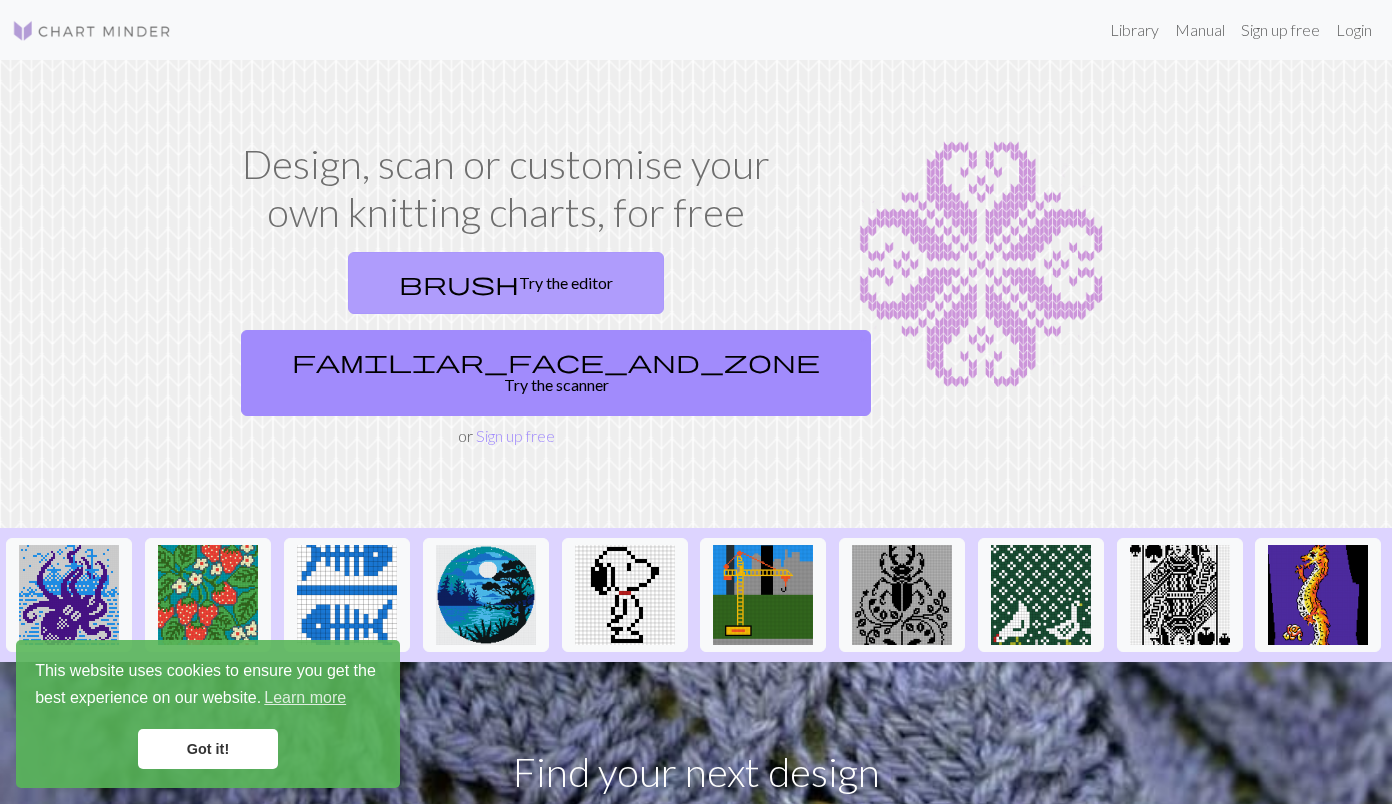 click on "brush  Try the editor" at bounding box center [506, 283] 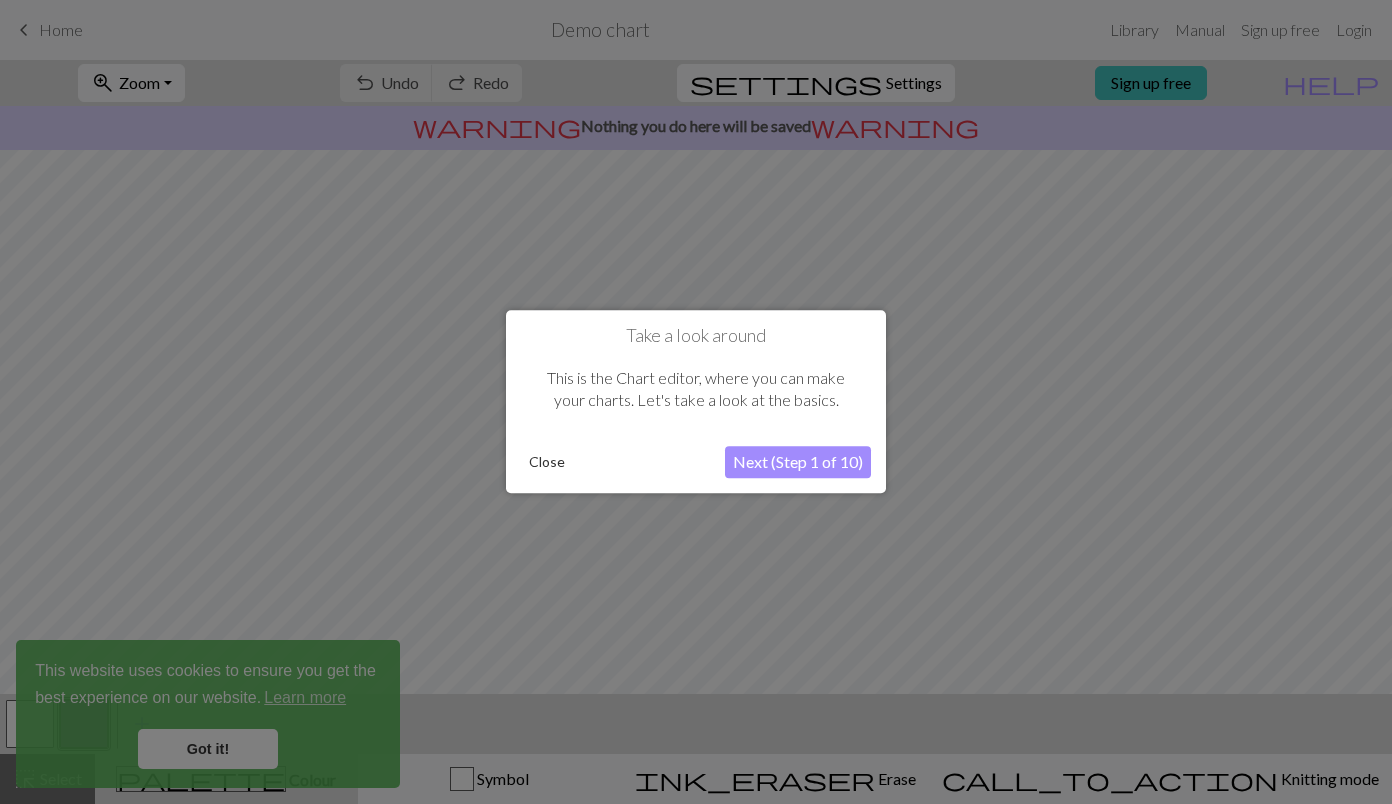 click on "Next (Step 1 of 10)" at bounding box center (798, 463) 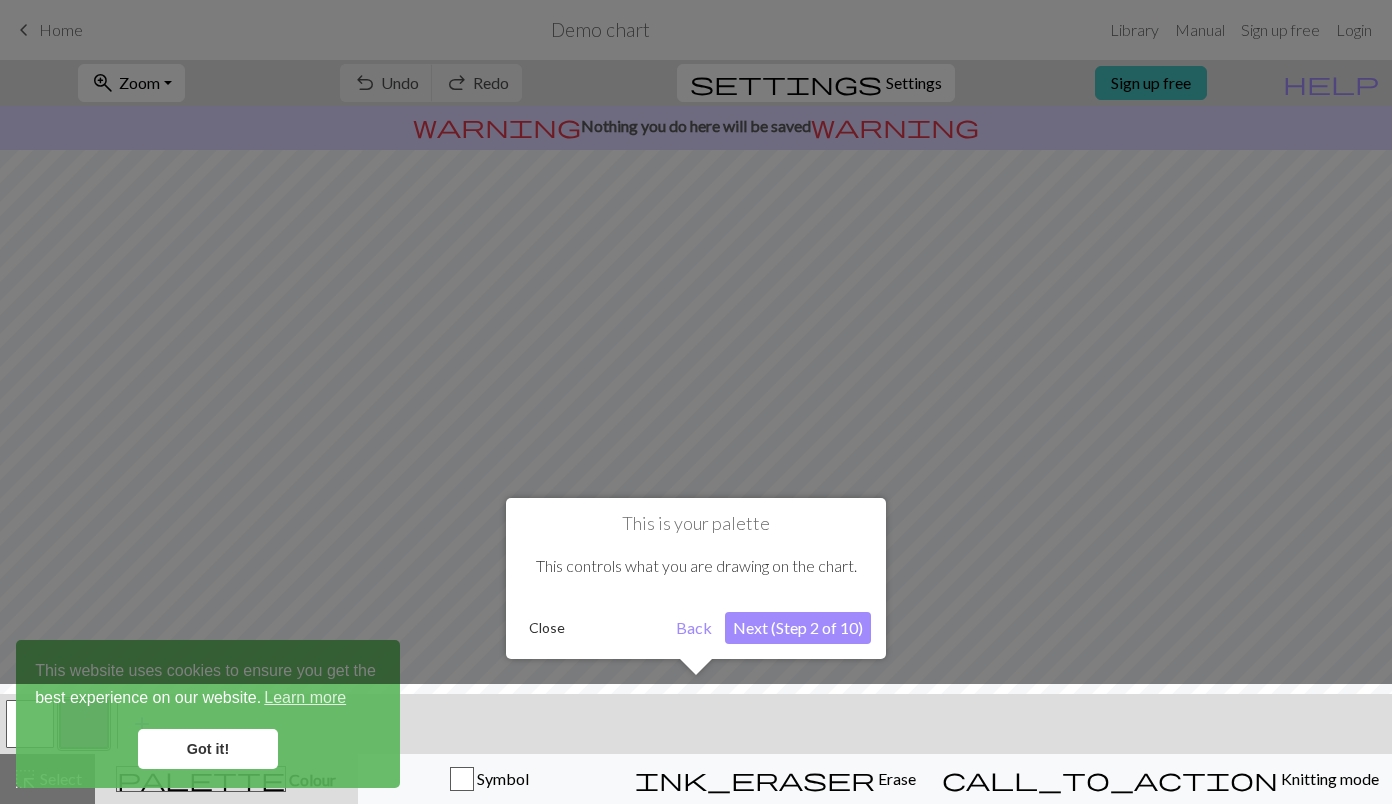 click on "Next (Step 2 of 10)" at bounding box center (798, 628) 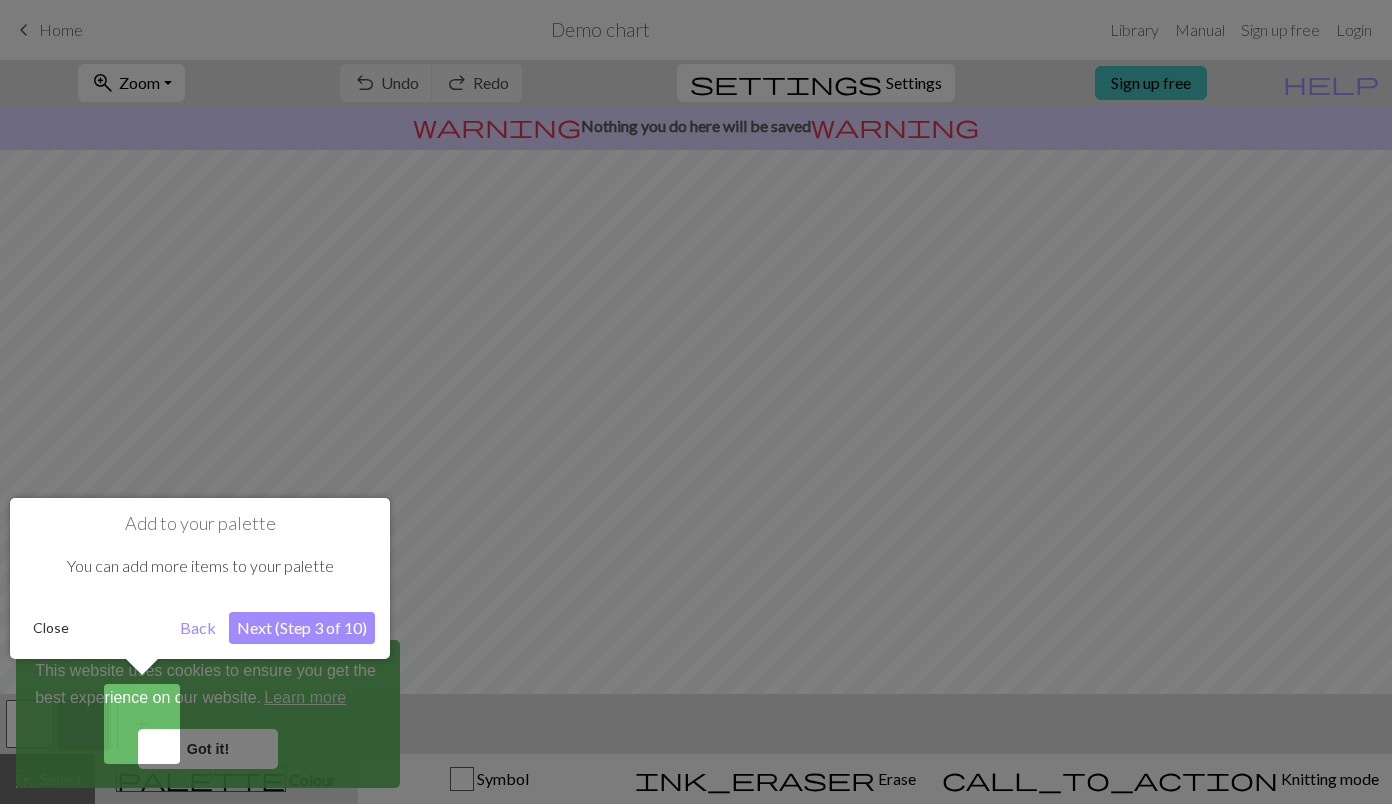 click on "Next (Step 3 of 10)" at bounding box center [302, 628] 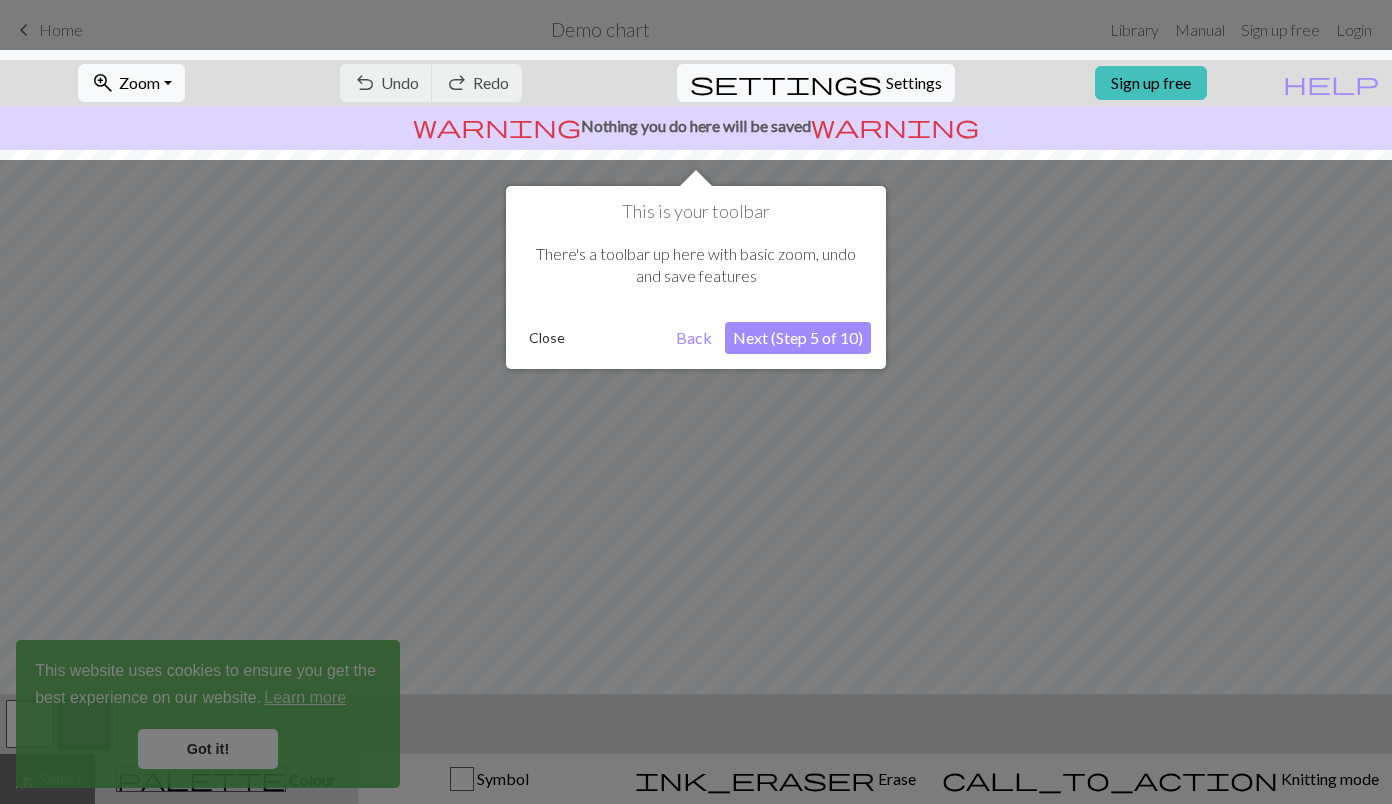 click on "Next (Step 5 of 10)" at bounding box center [798, 338] 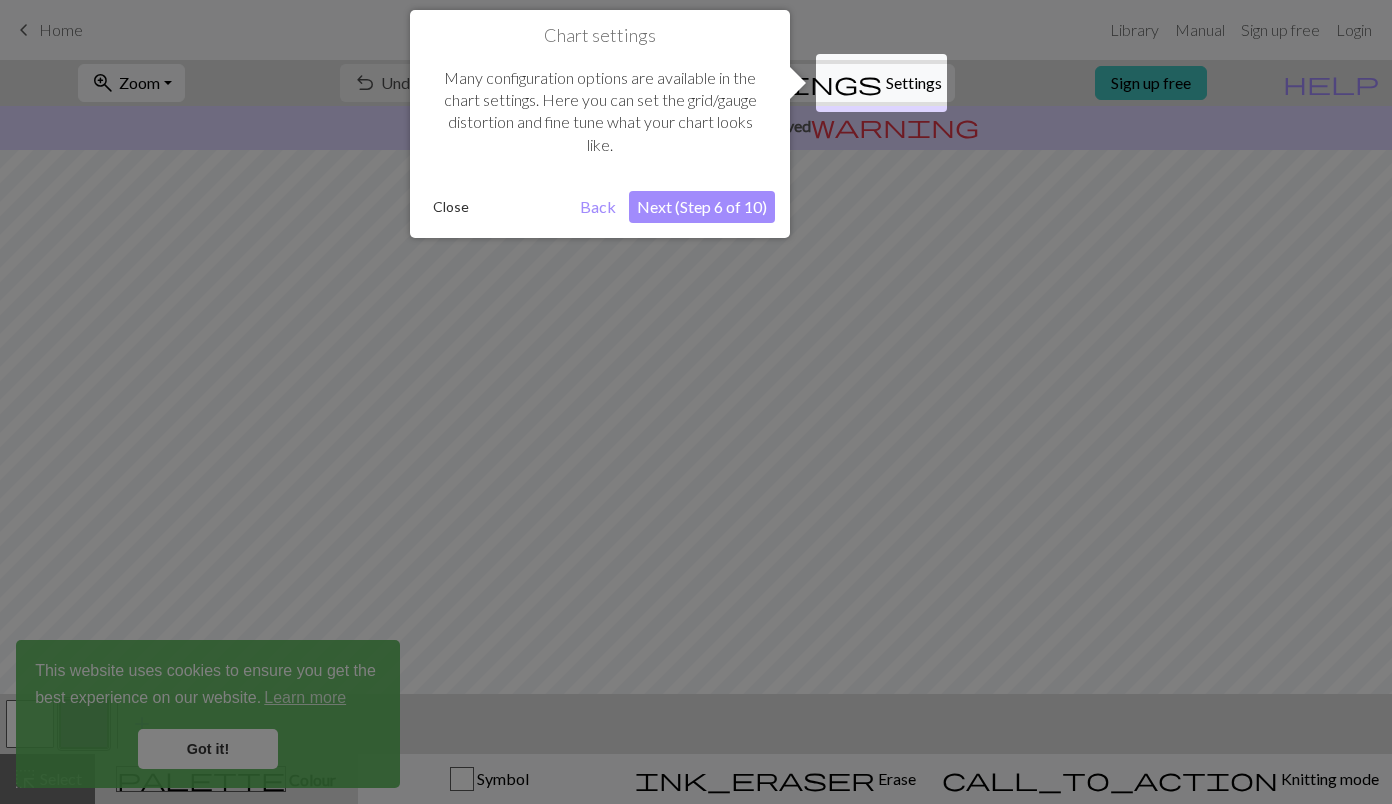 click on "Next (Step 6 of 10)" at bounding box center (702, 207) 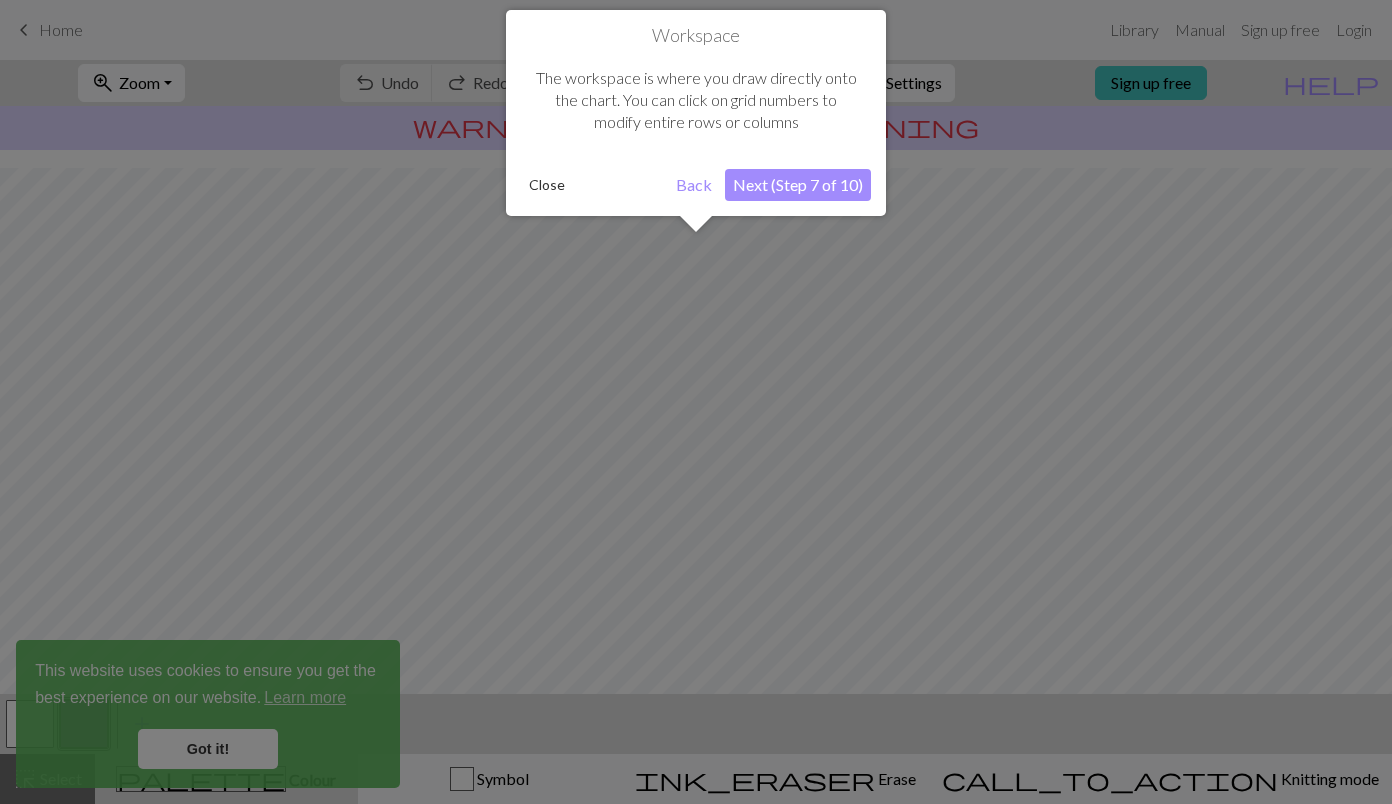 scroll, scrollTop: 120, scrollLeft: 0, axis: vertical 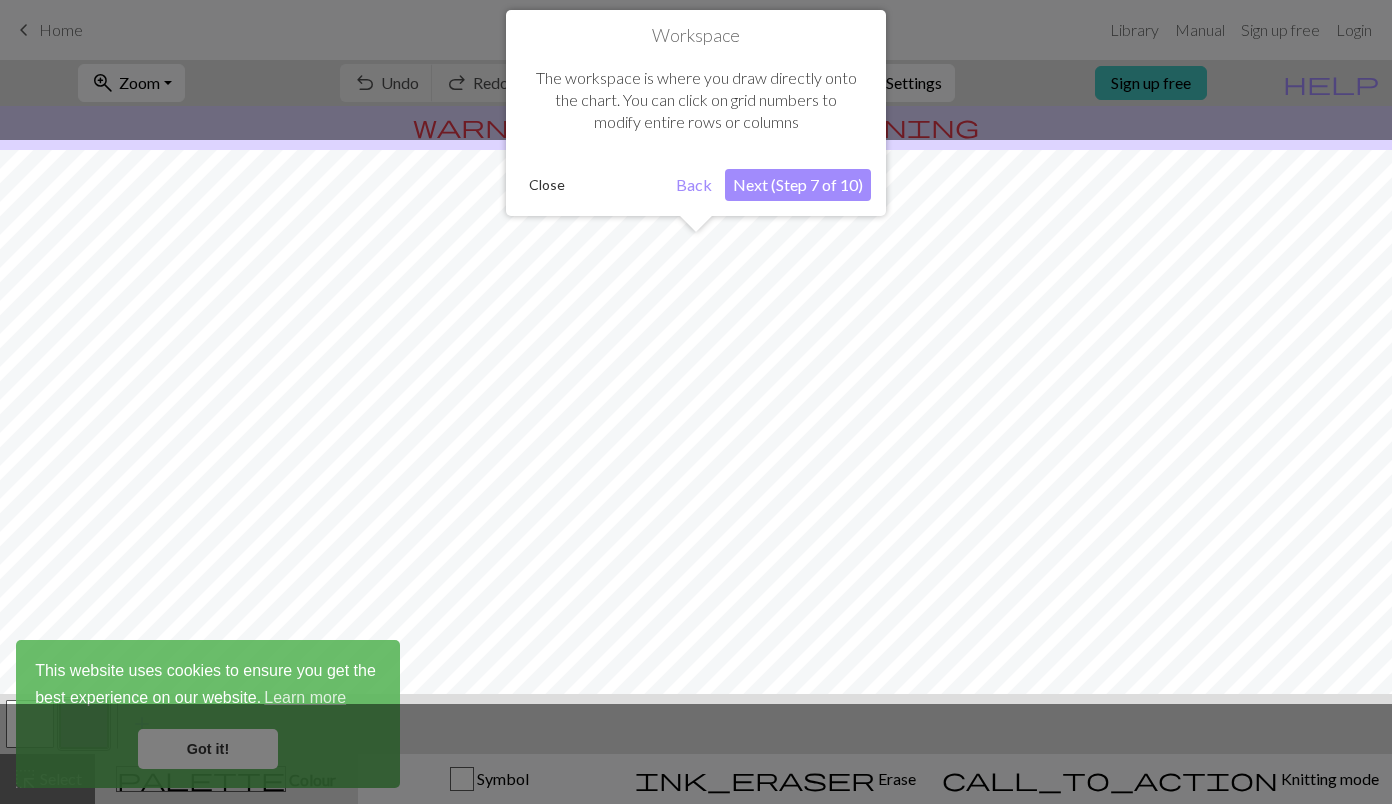 click on "Next (Step 7 of 10)" at bounding box center (798, 185) 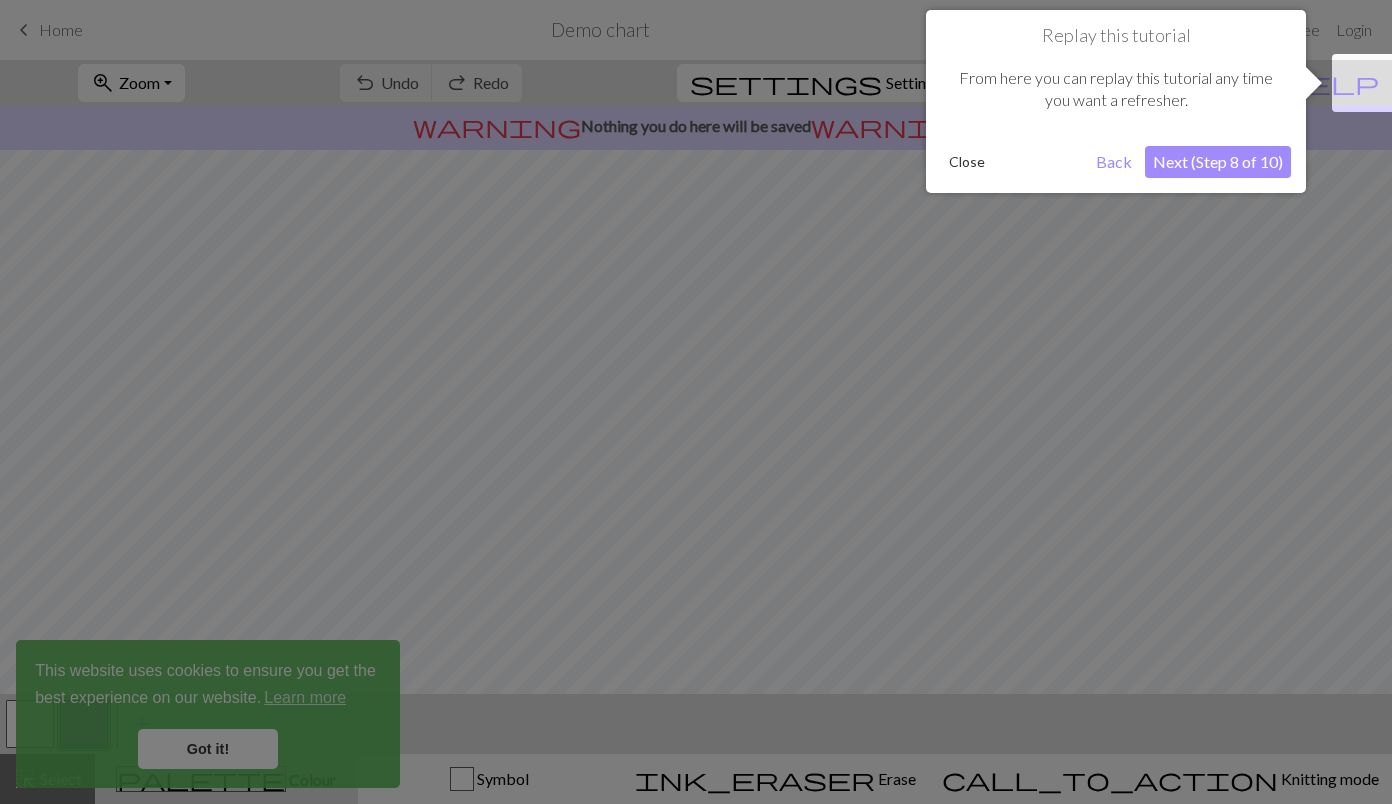 click on "Next (Step 8 of 10)" at bounding box center [1218, 162] 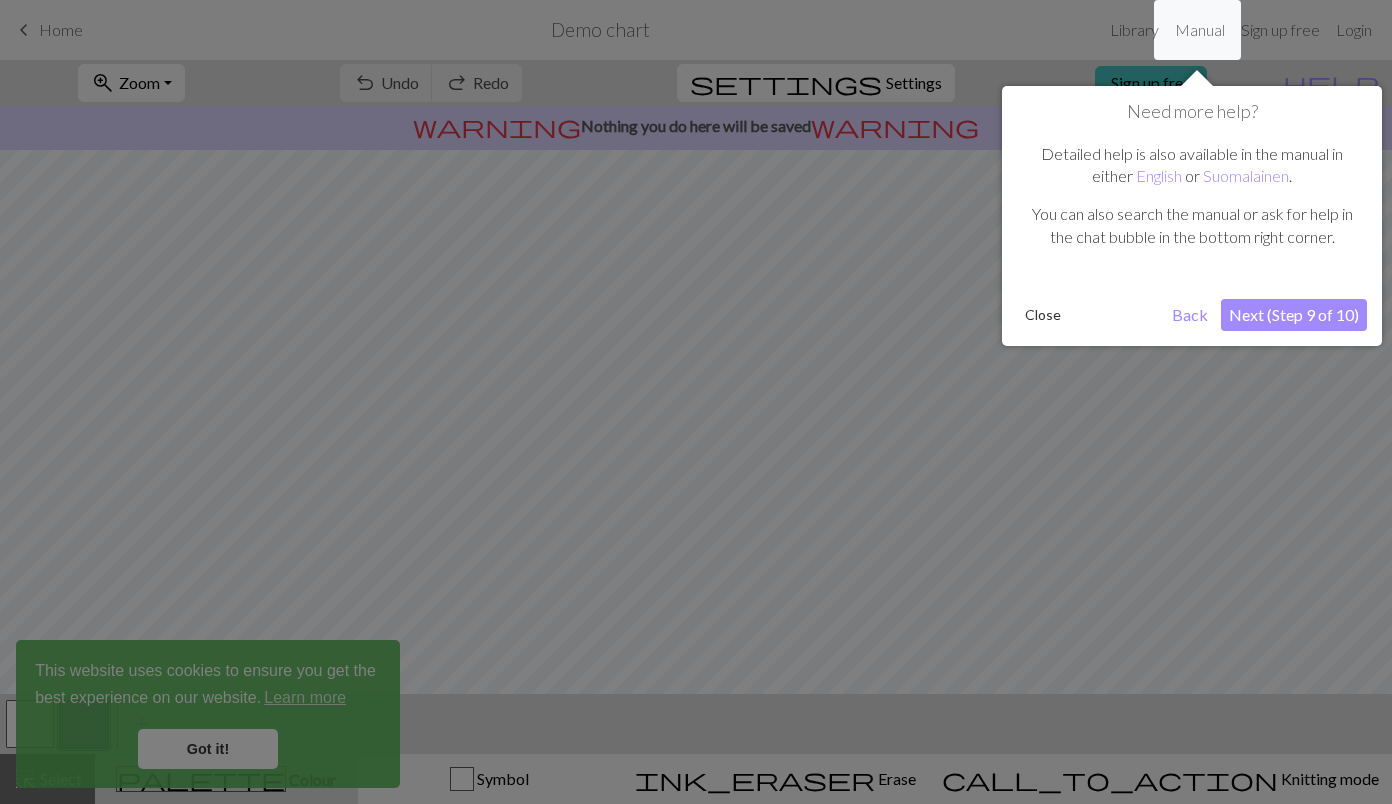 click on "Next (Step 9 of 10)" at bounding box center (1294, 315) 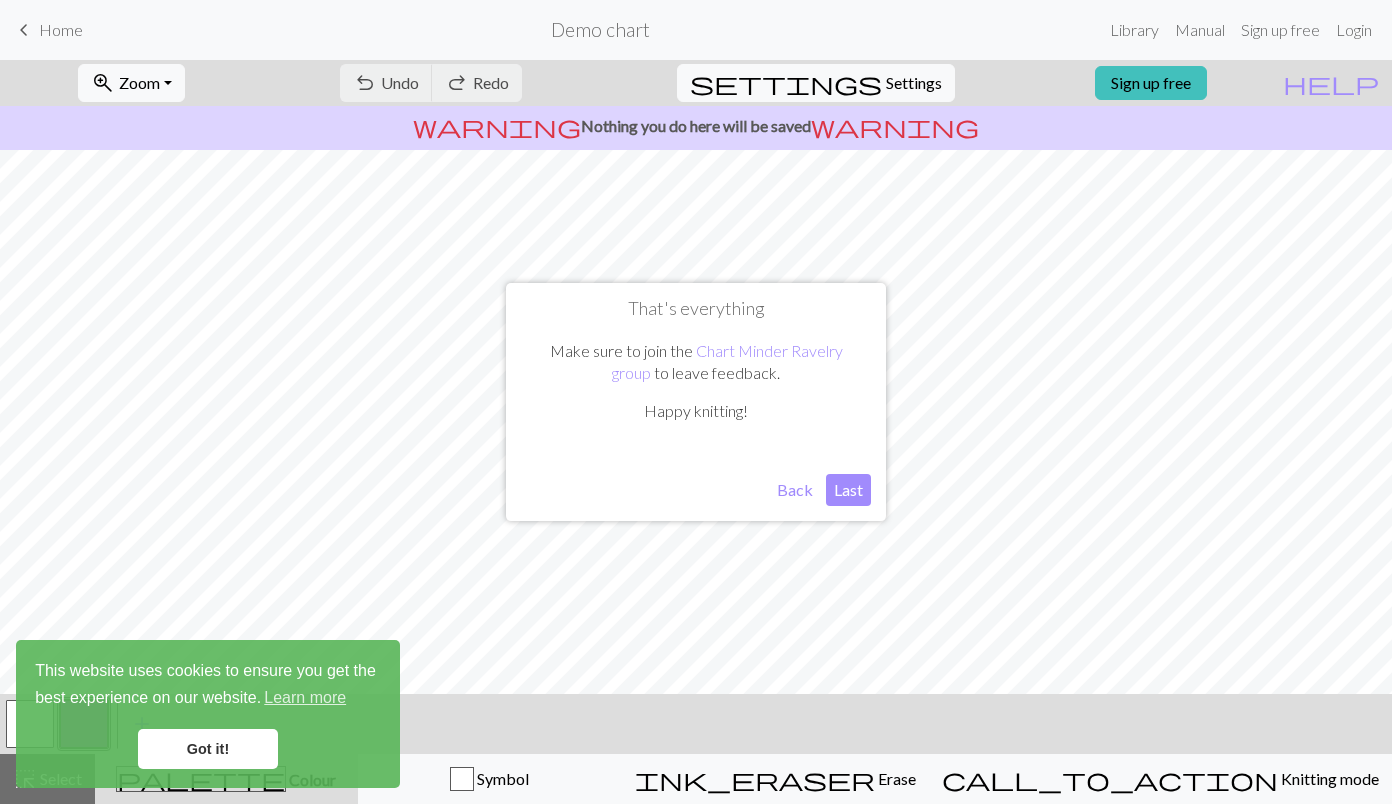 click on "Last" at bounding box center [848, 490] 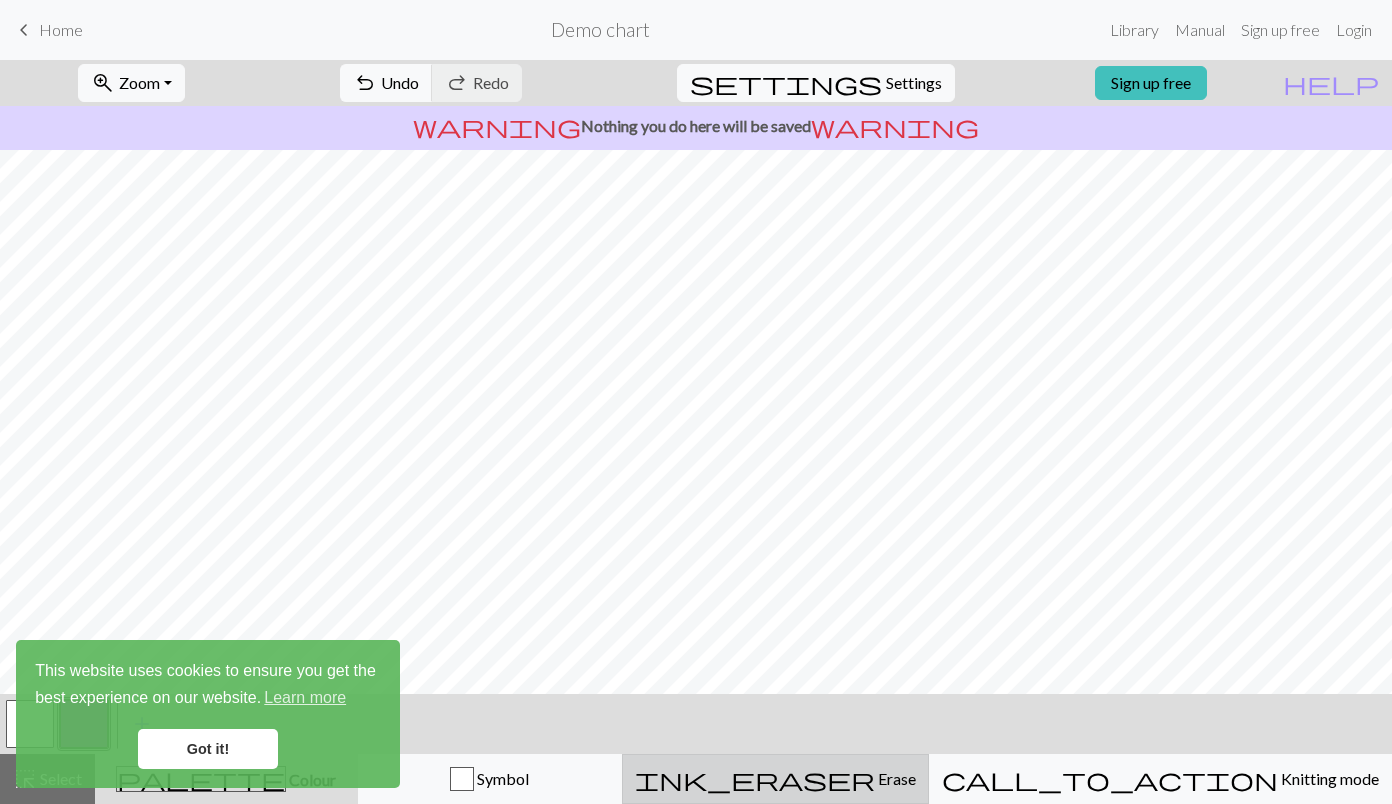click on "Erase" at bounding box center [895, 778] 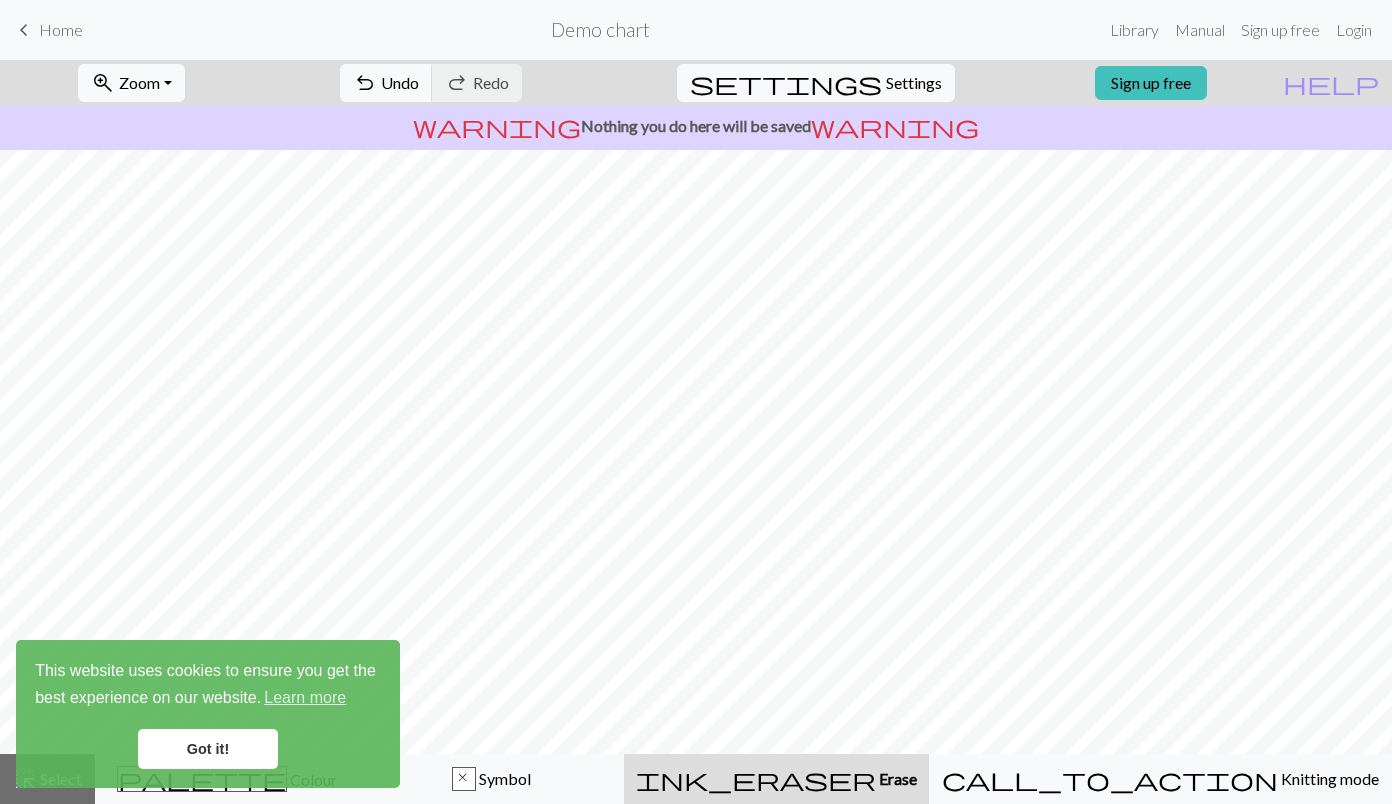 click on "Got it!" at bounding box center [208, 749] 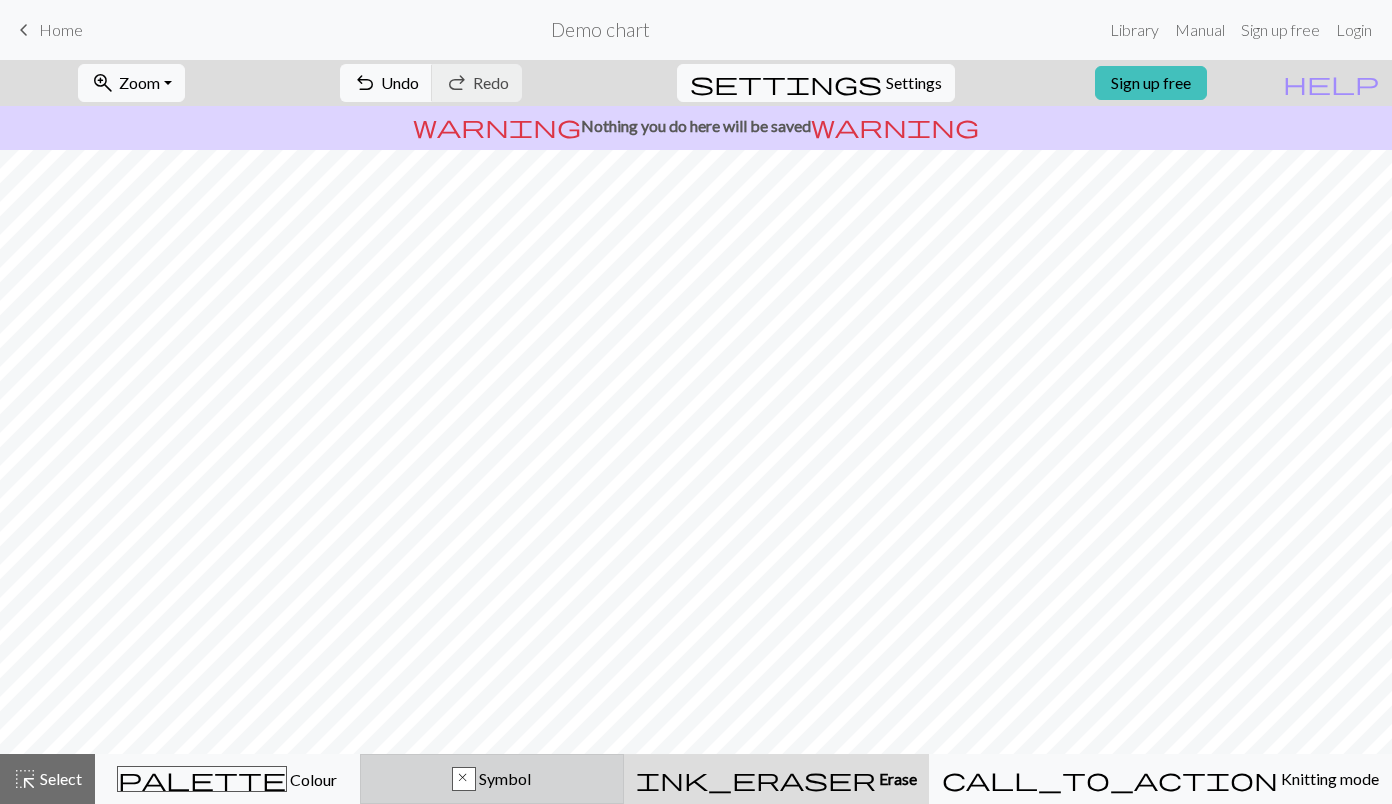 click on "Symbol" at bounding box center [503, 778] 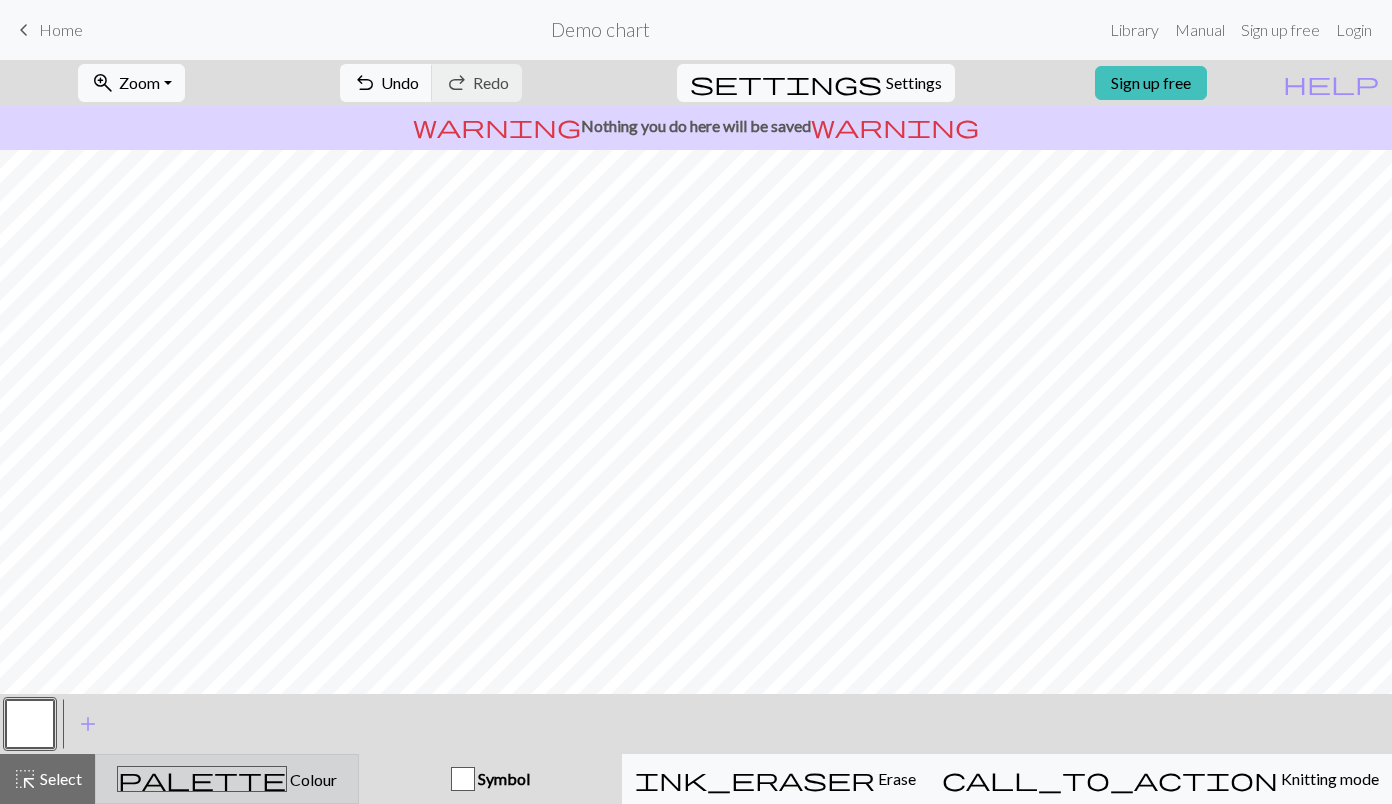 click on "palette   Colour   Colour" at bounding box center [227, 779] 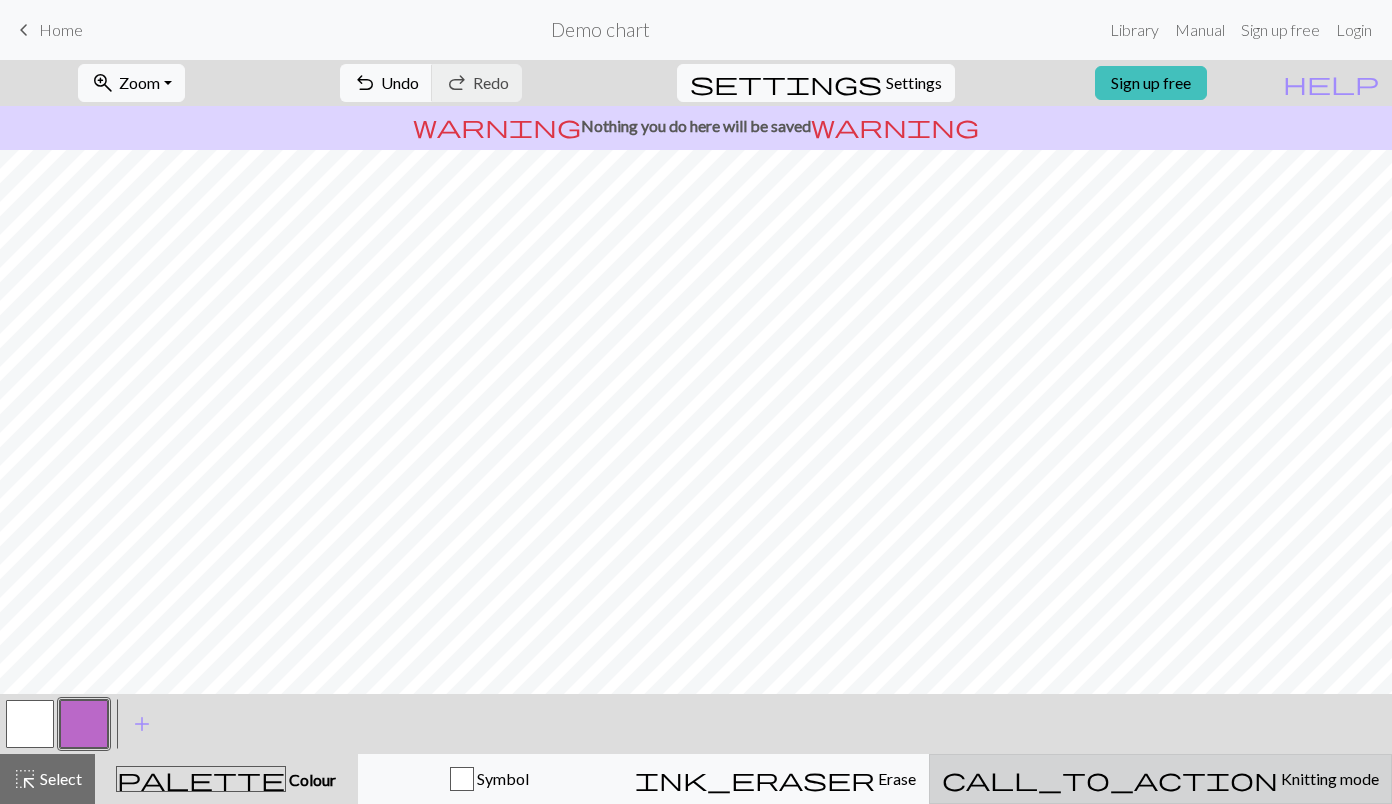 click on "call_to_action" at bounding box center [1110, 779] 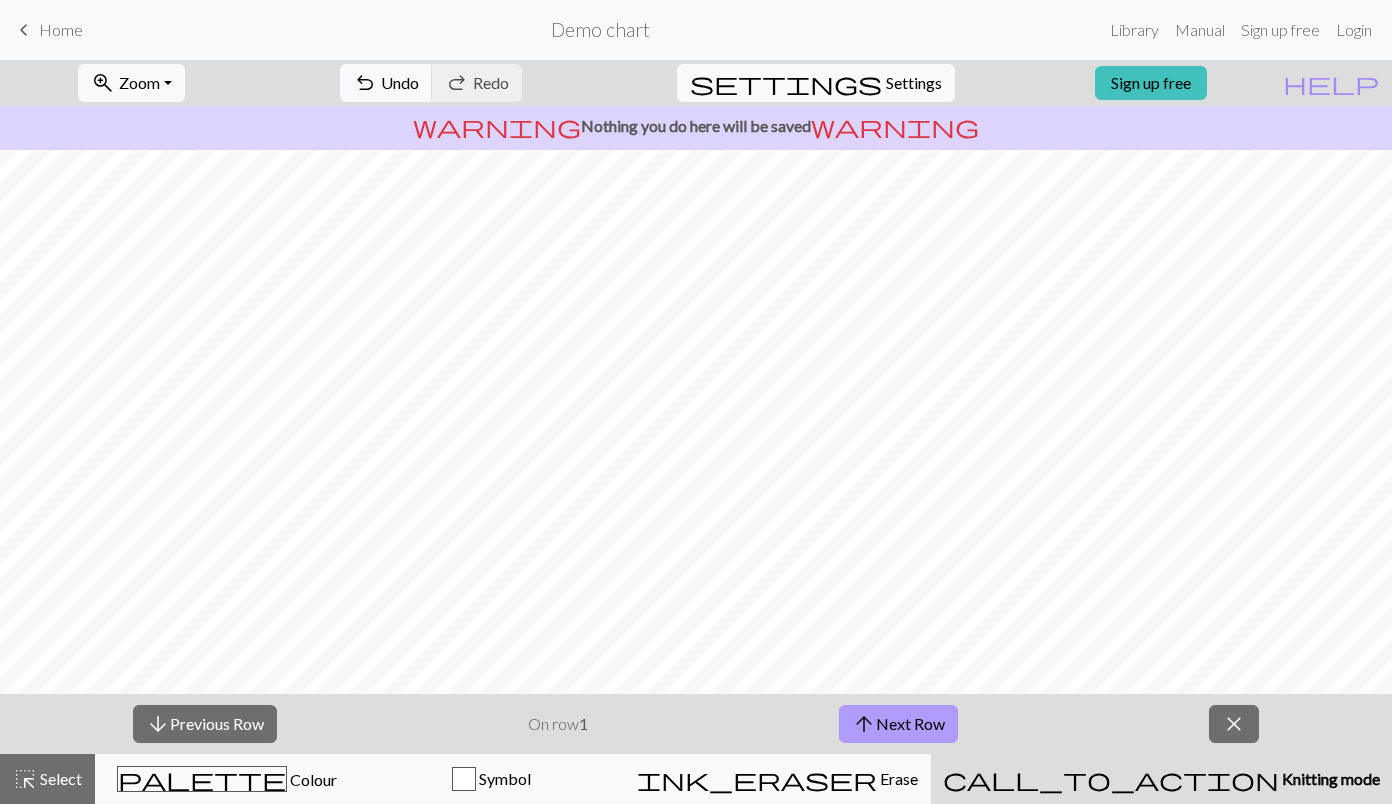 click on "arrow_upward  Next Row" at bounding box center (898, 724) 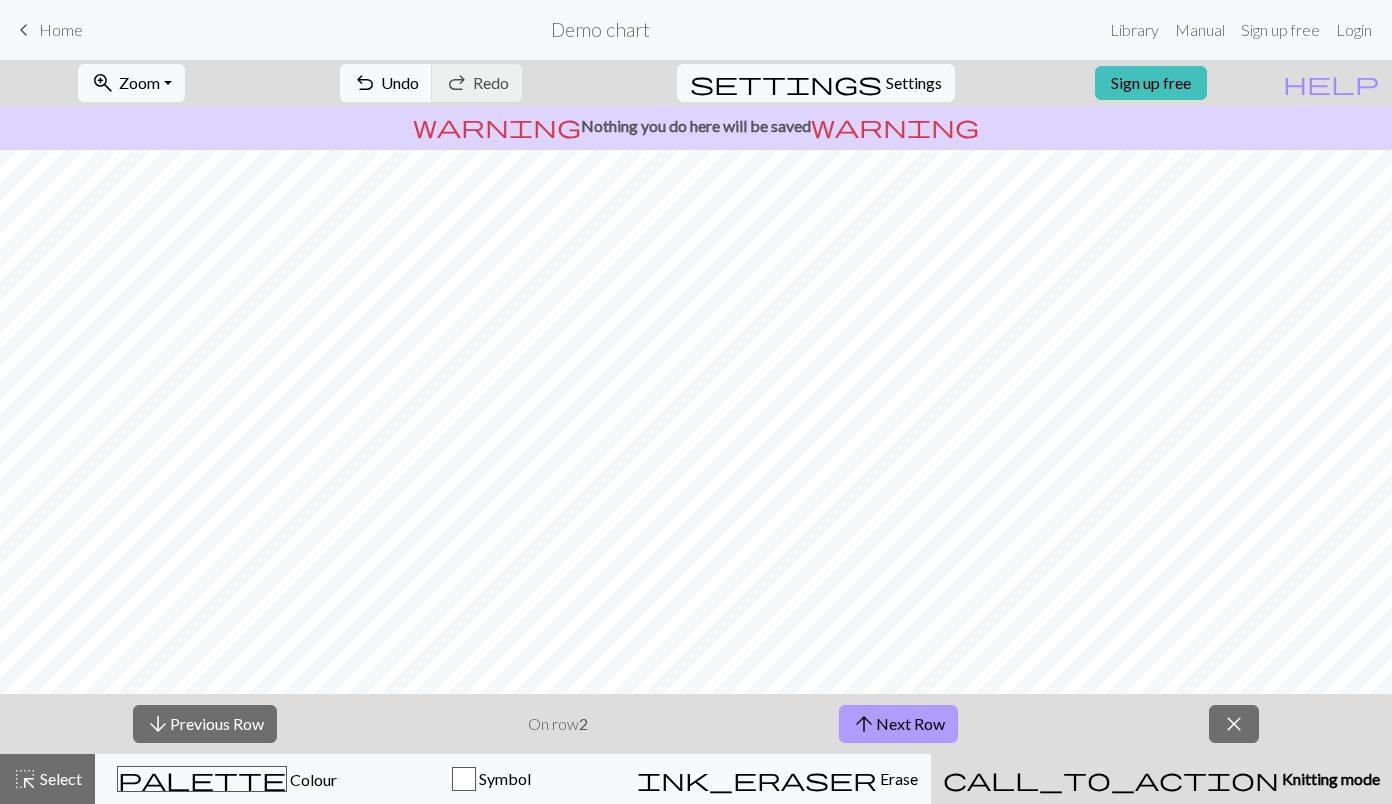 click on "arrow_upward  Next Row" at bounding box center [898, 724] 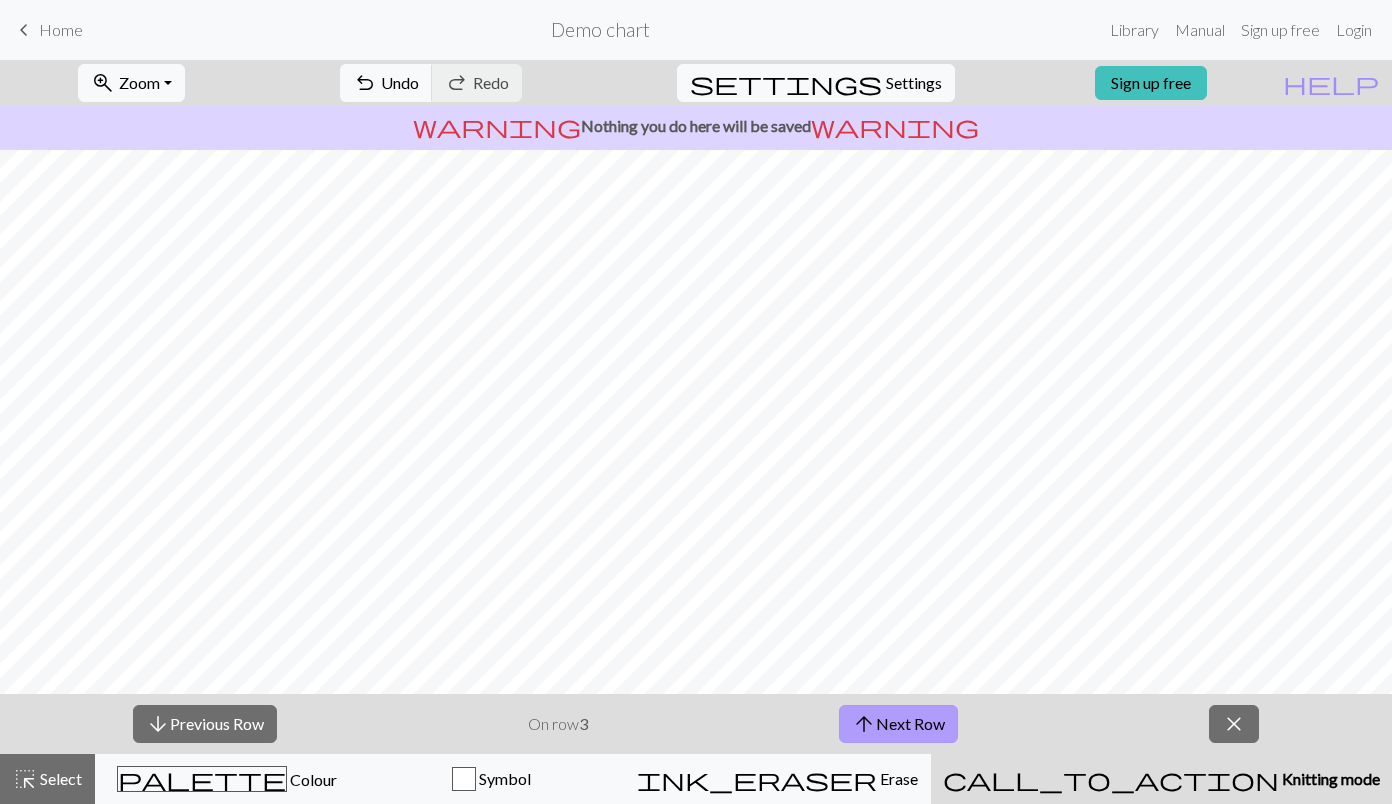 click on "arrow_upward  Next Row" at bounding box center [898, 724] 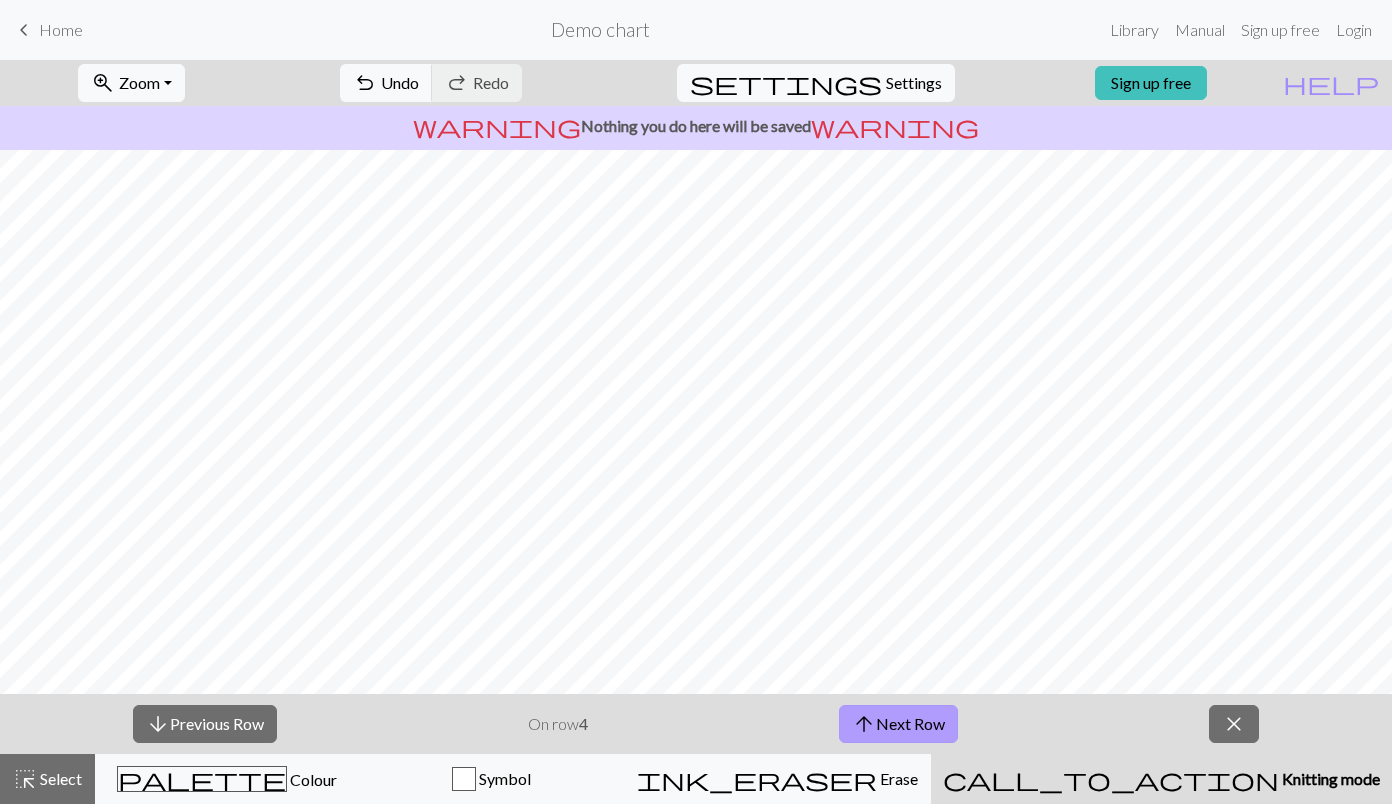 click on "arrow_upward  Next Row" at bounding box center [898, 724] 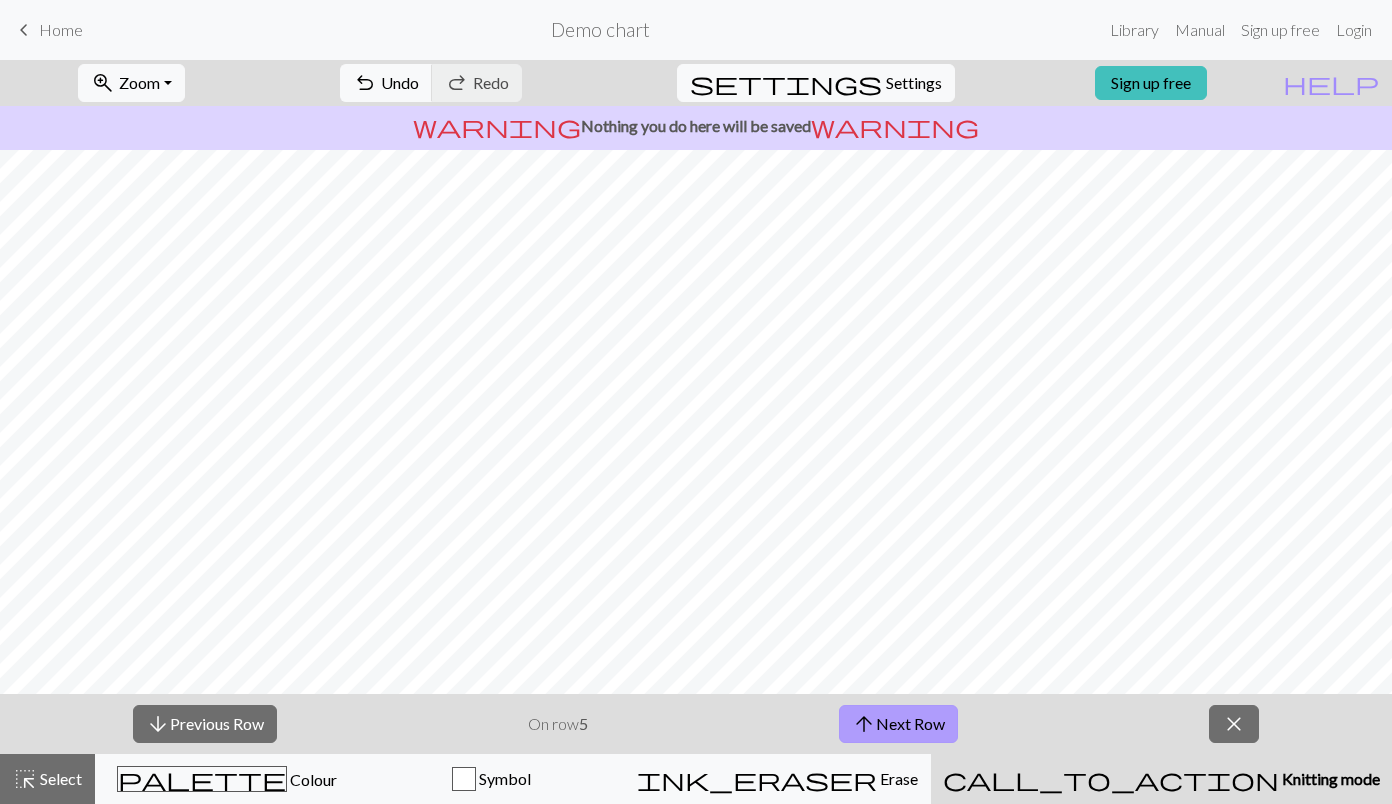click on "arrow_upward  Next Row" at bounding box center [898, 724] 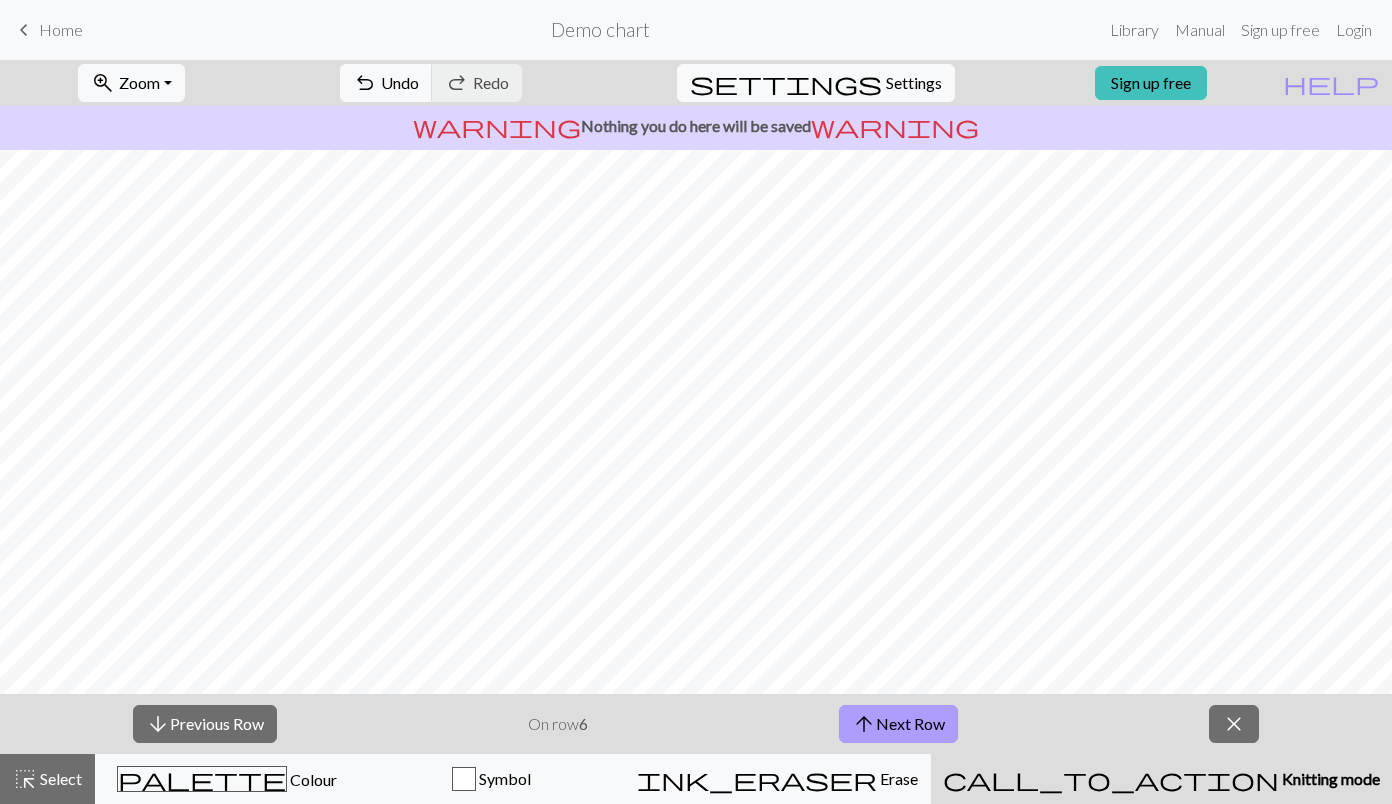 click on "arrow_upward  Next Row" at bounding box center (898, 724) 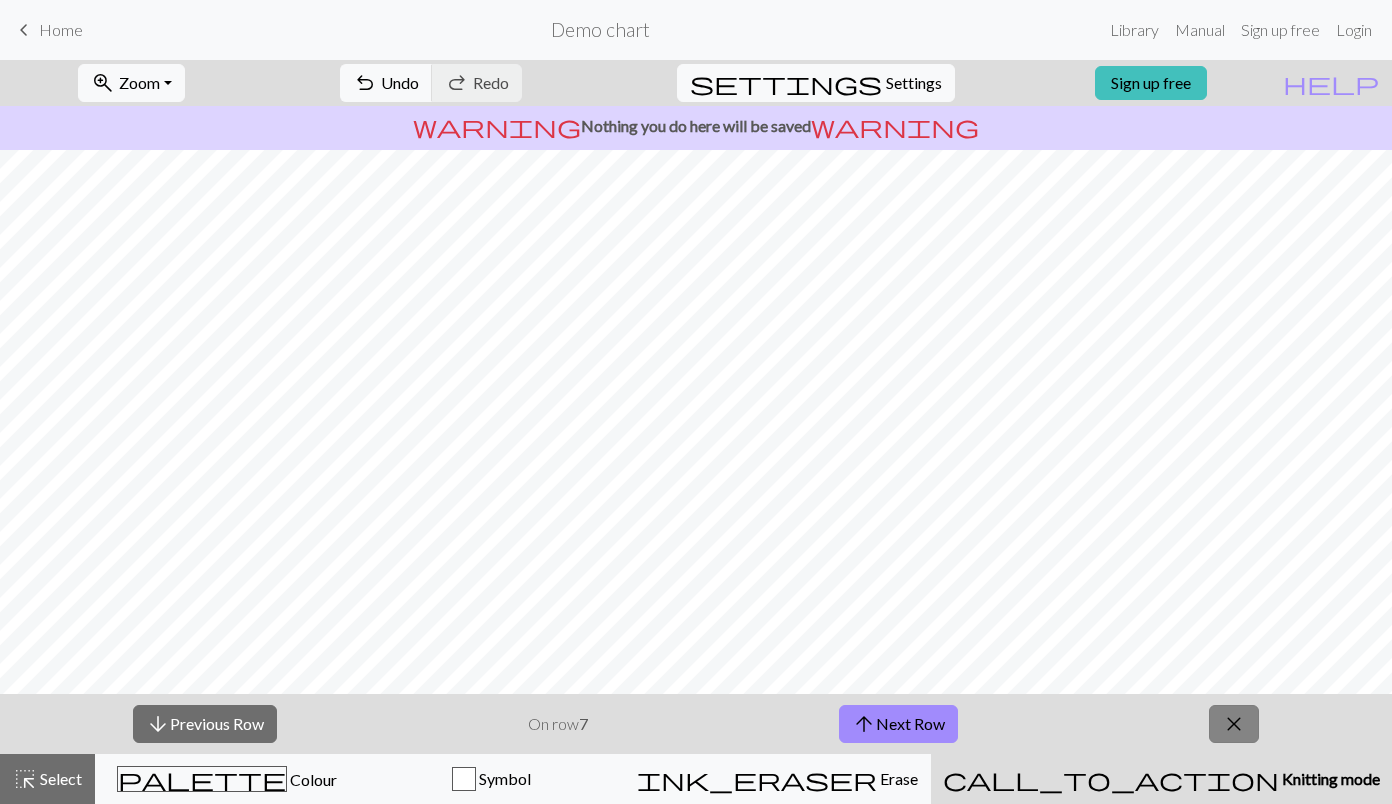 click on "close" at bounding box center (1234, 724) 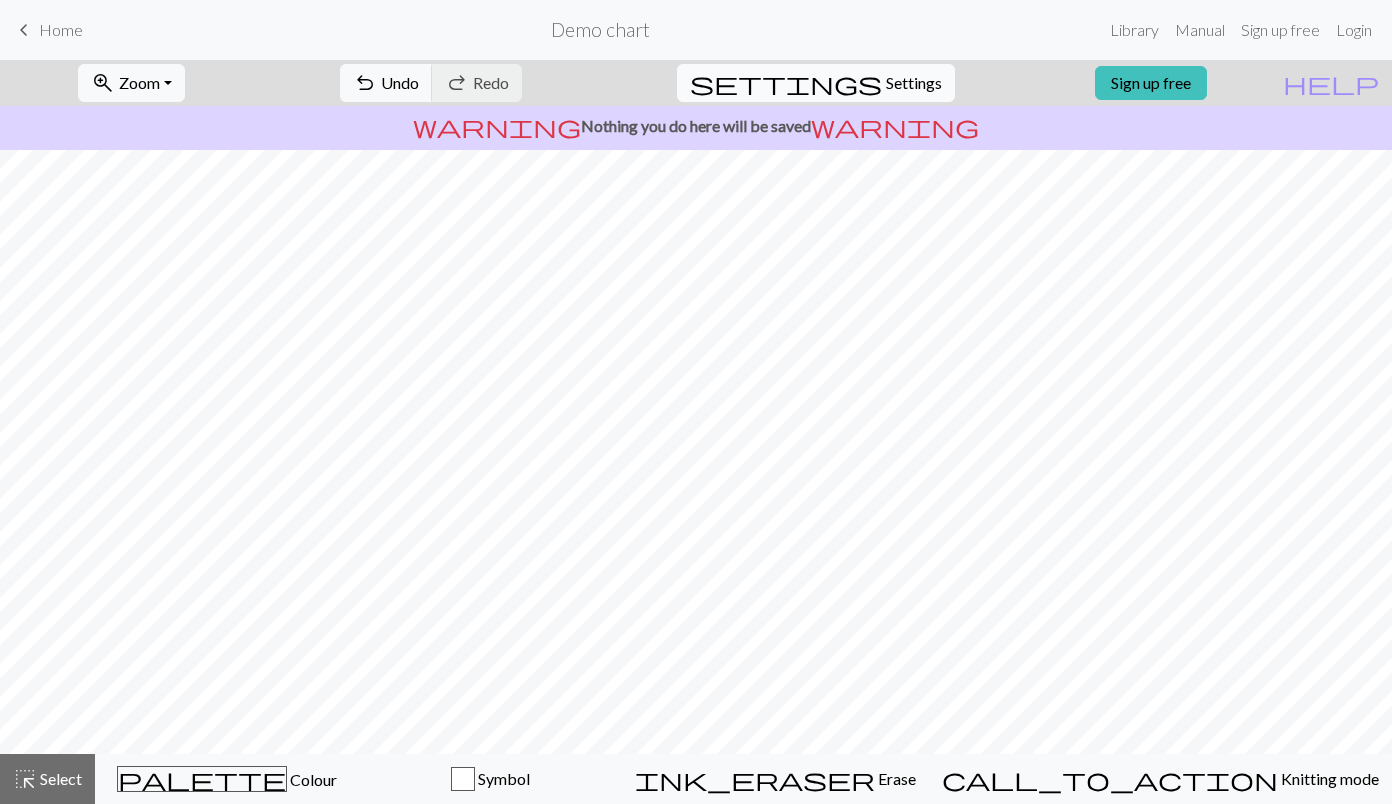 click on "settings" at bounding box center (786, 83) 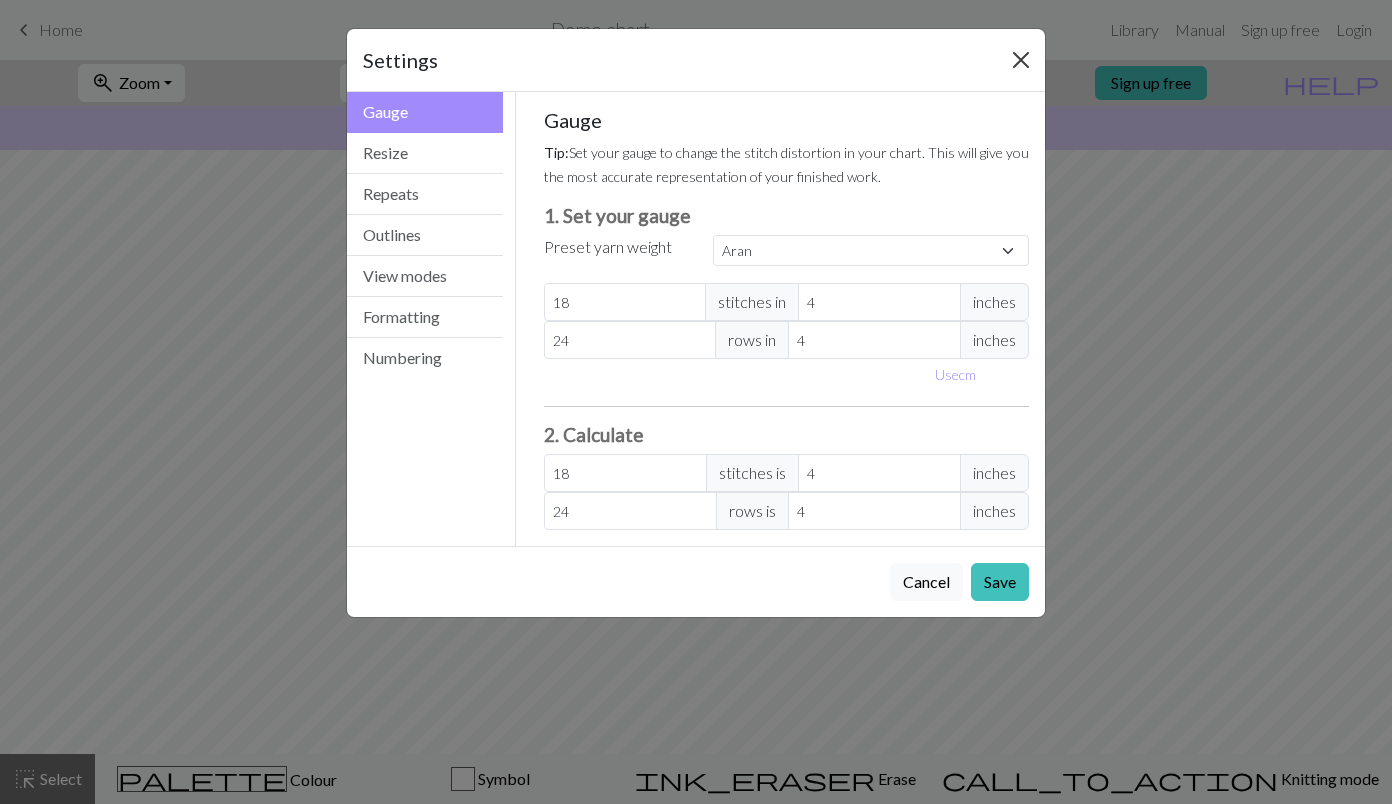 click at bounding box center [1021, 60] 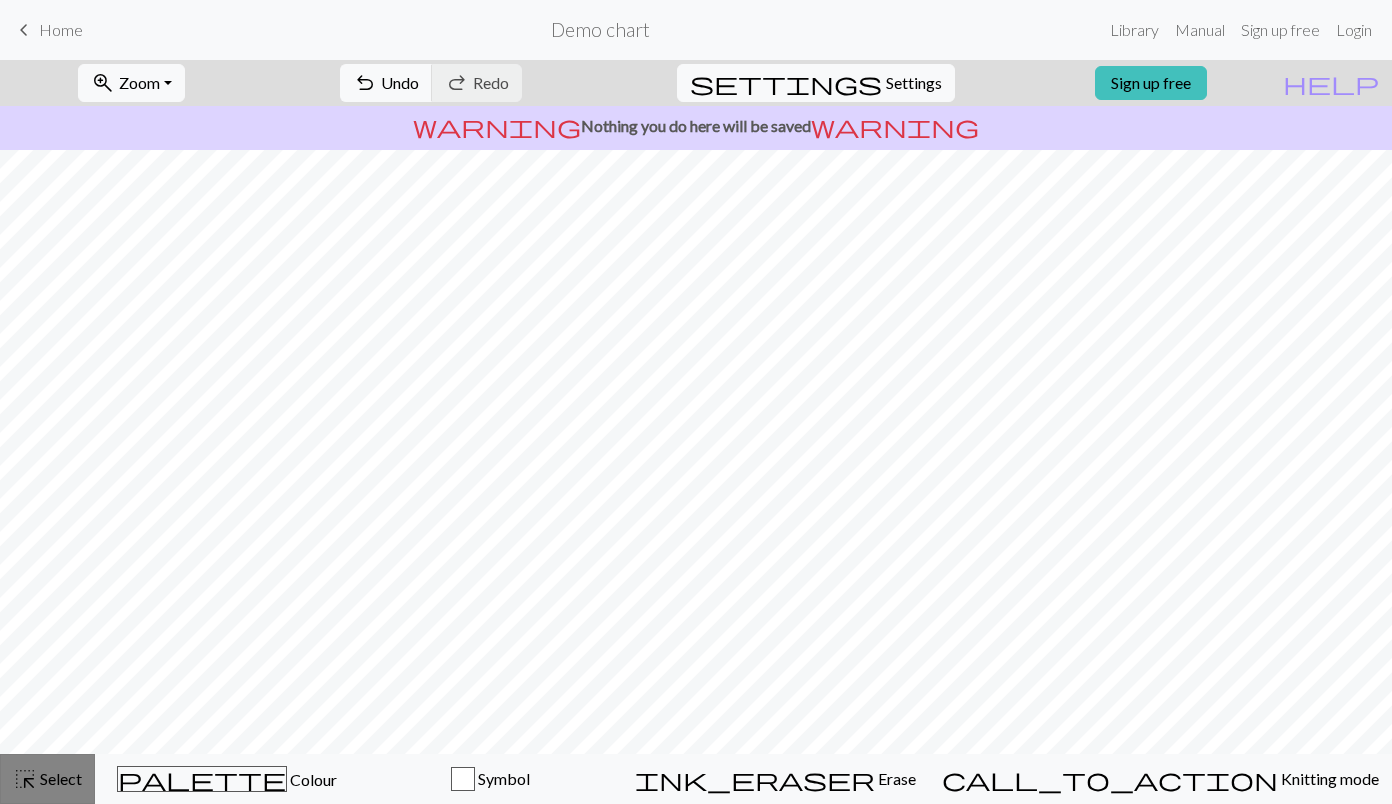 click on "highlight_alt   Select   Select" at bounding box center [47, 779] 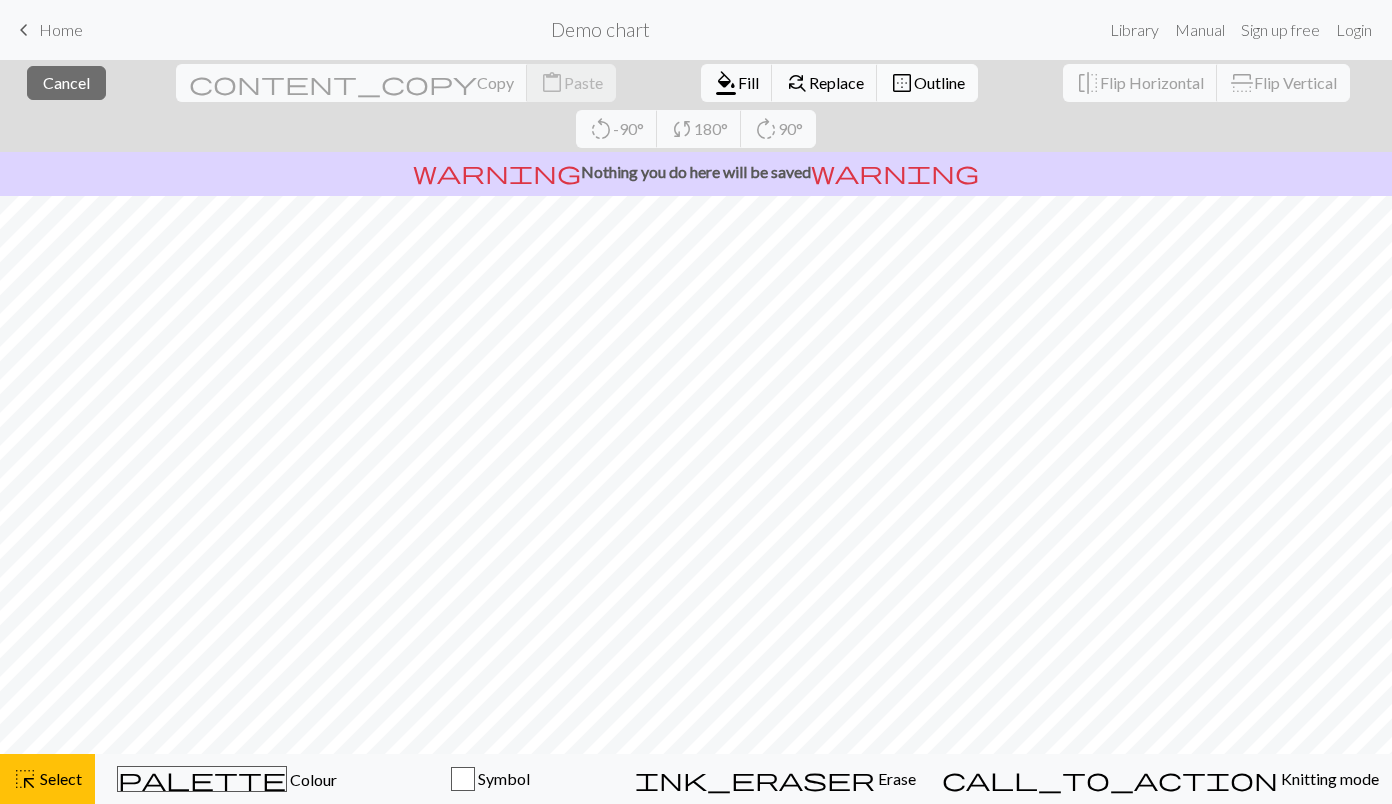 click on "Outline" at bounding box center (939, 82) 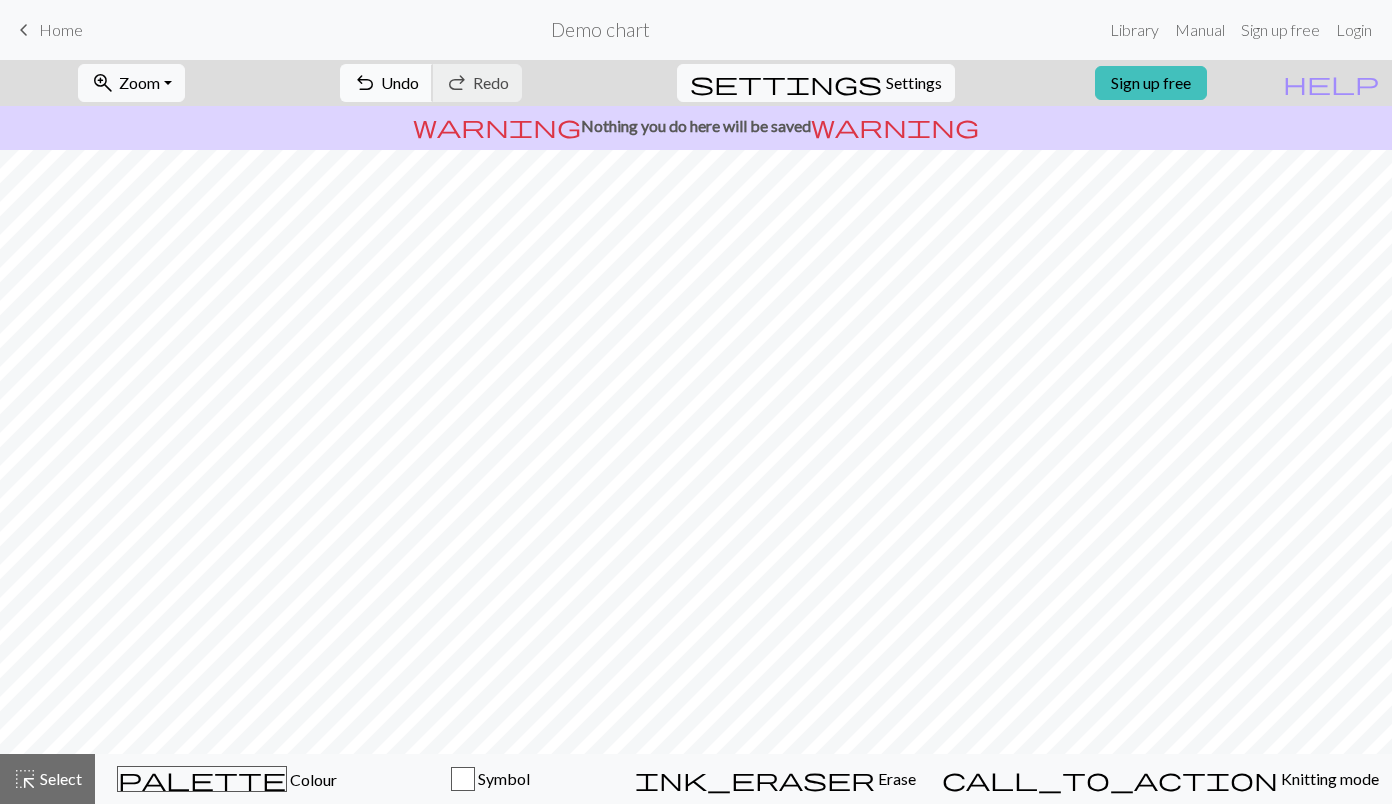 click on "Undo" at bounding box center (400, 82) 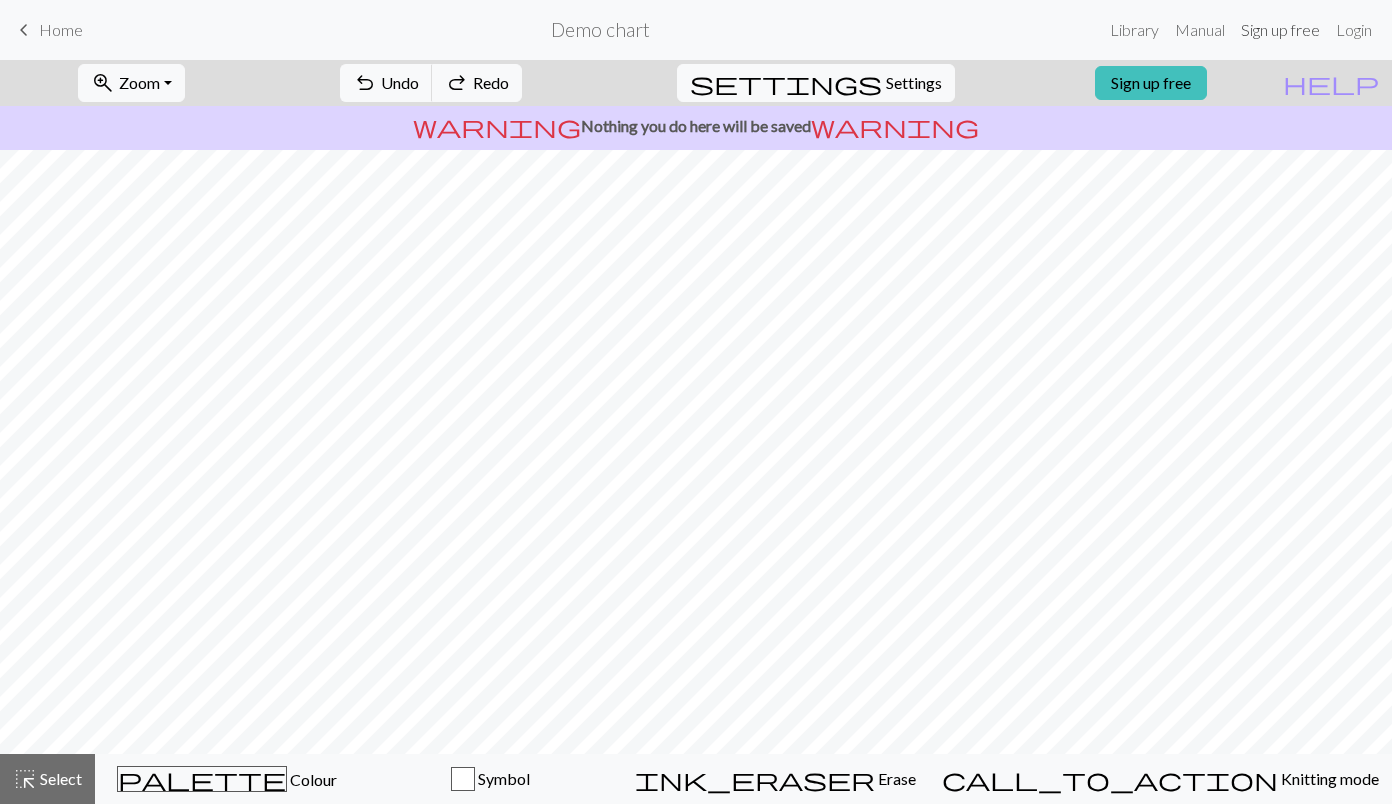 click on "Sign up free" at bounding box center (1280, 30) 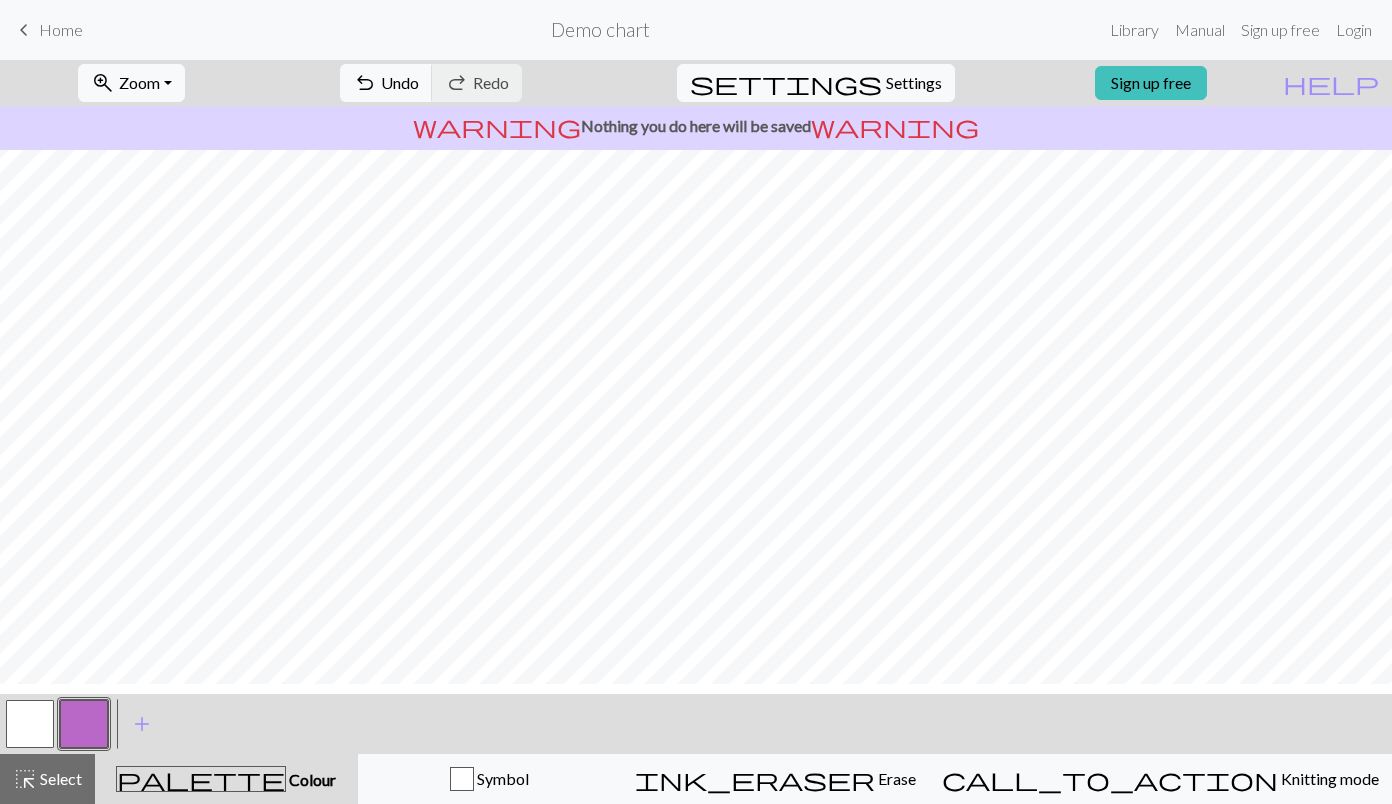 scroll, scrollTop: 111, scrollLeft: 0, axis: vertical 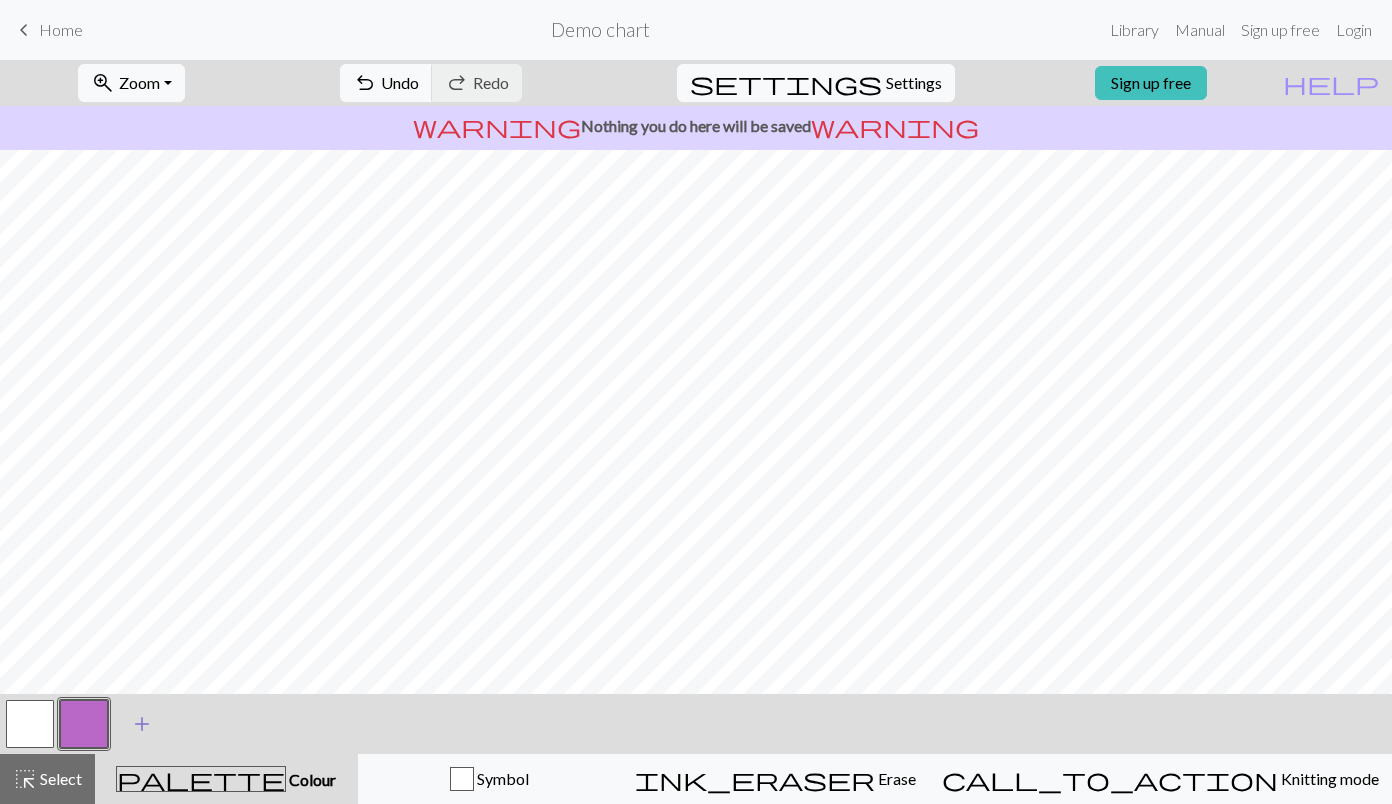 click on "add" at bounding box center [142, 724] 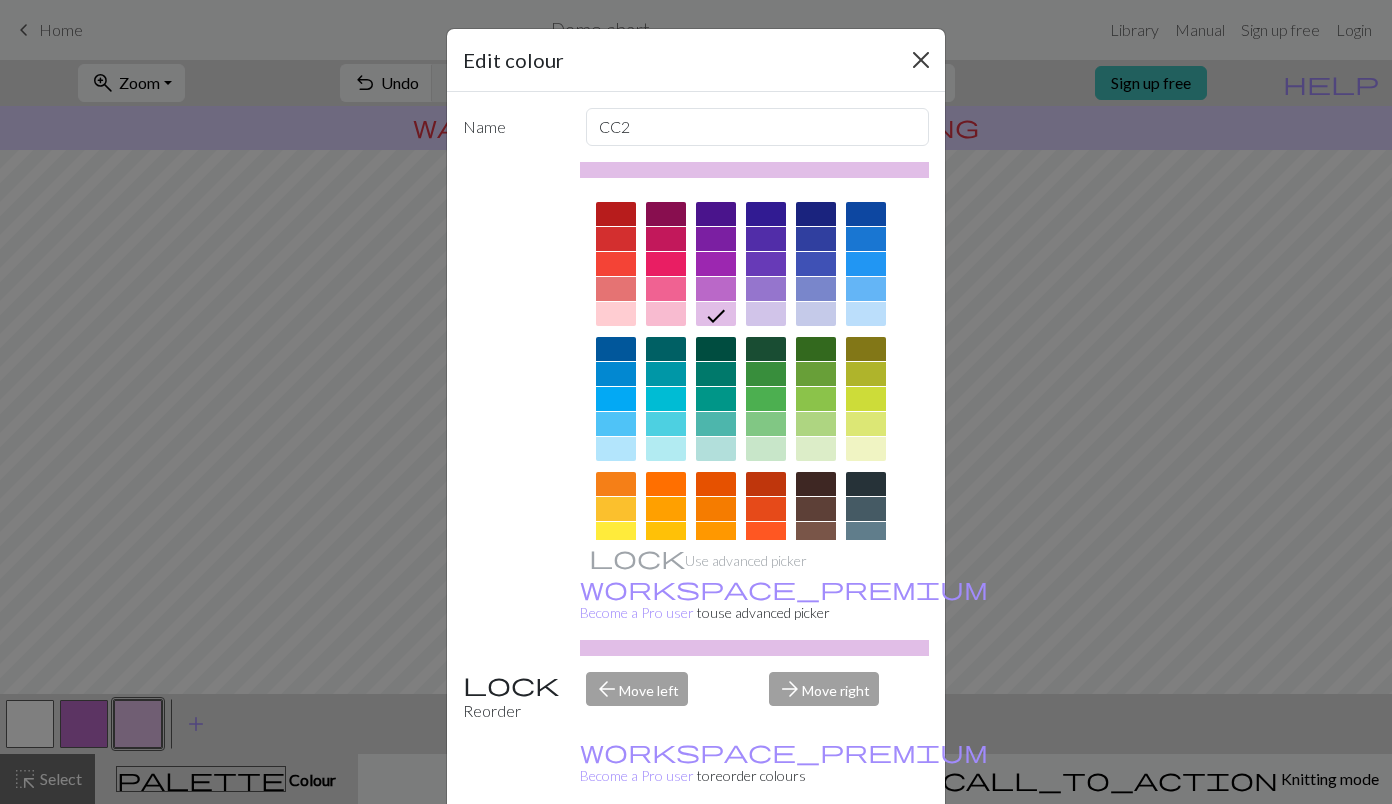 click at bounding box center [921, 60] 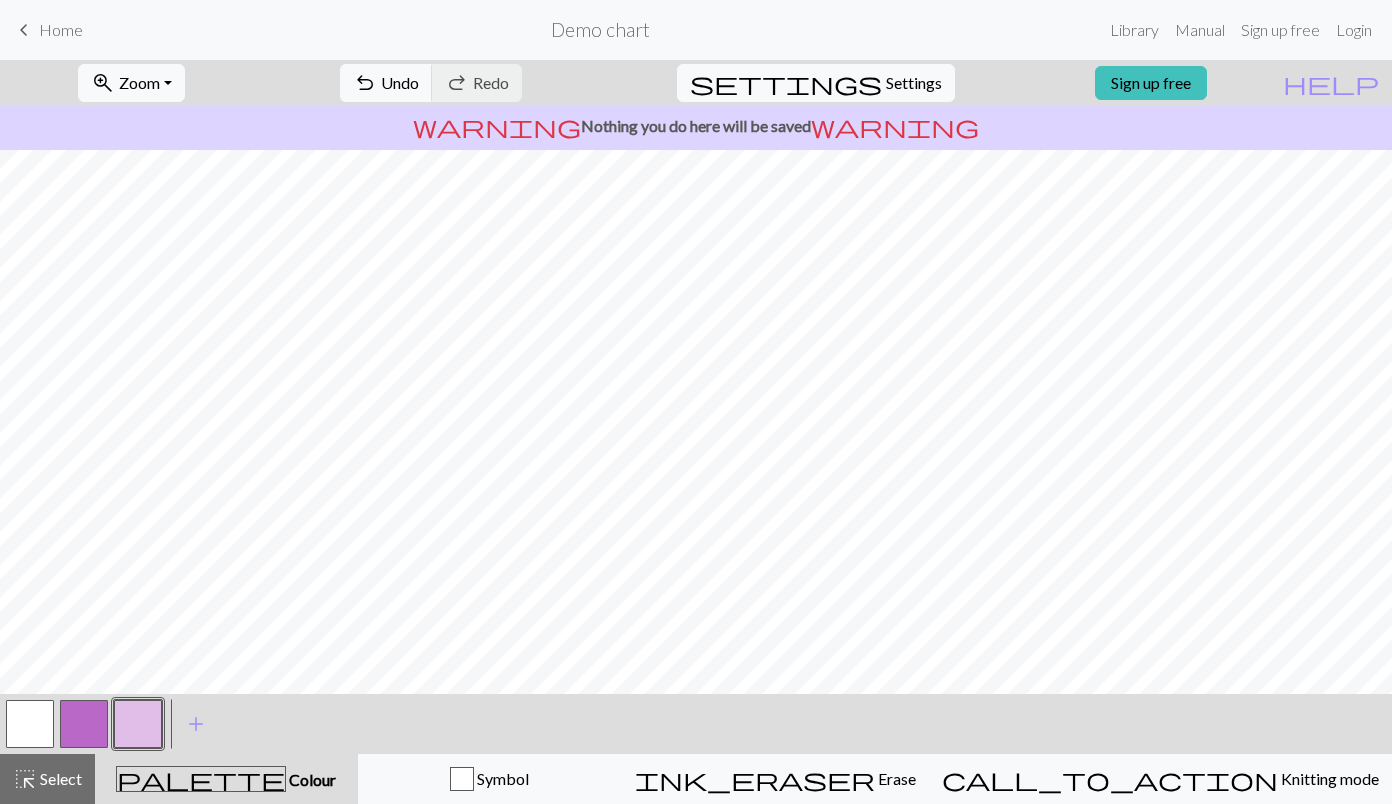 scroll, scrollTop: 0, scrollLeft: 0, axis: both 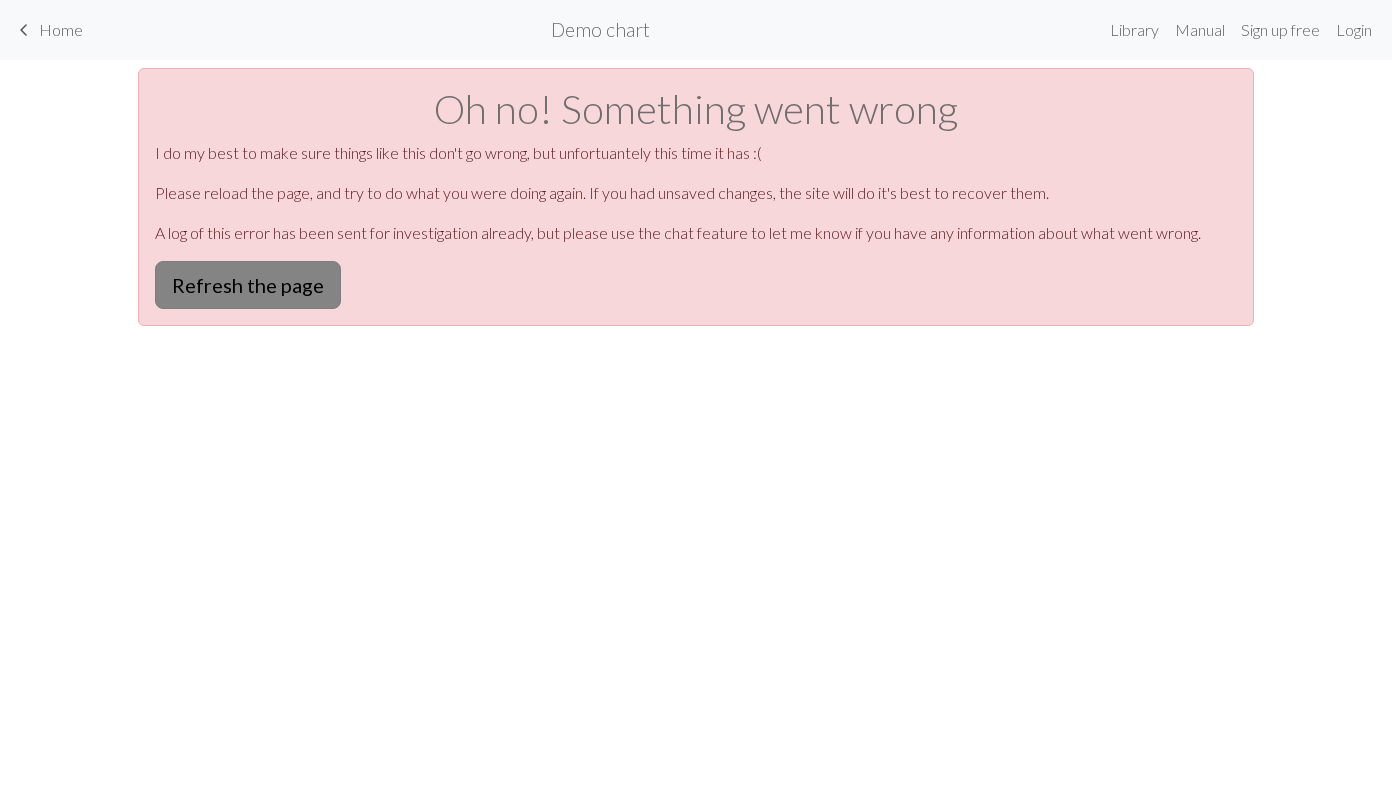 click on "Refresh the page" at bounding box center (248, 285) 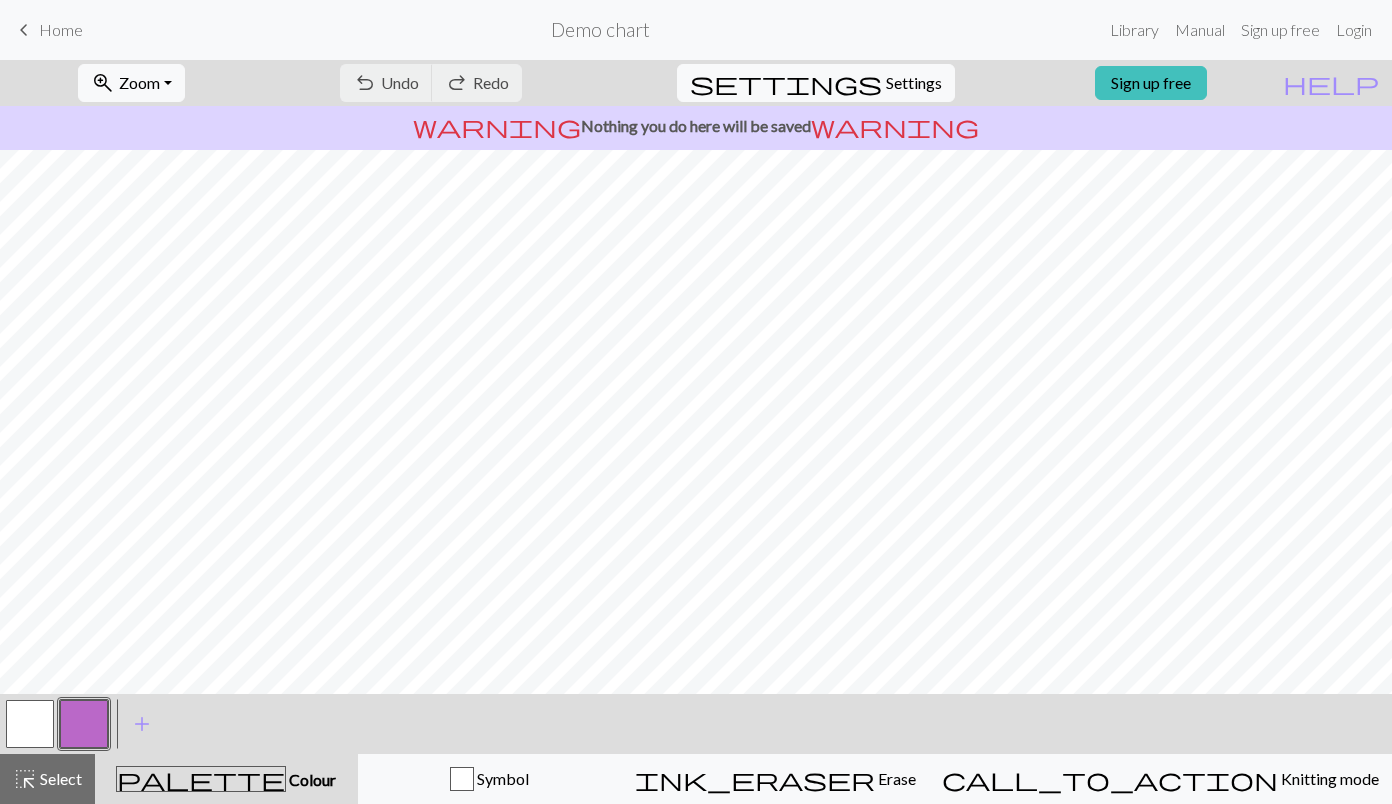 scroll, scrollTop: 0, scrollLeft: 0, axis: both 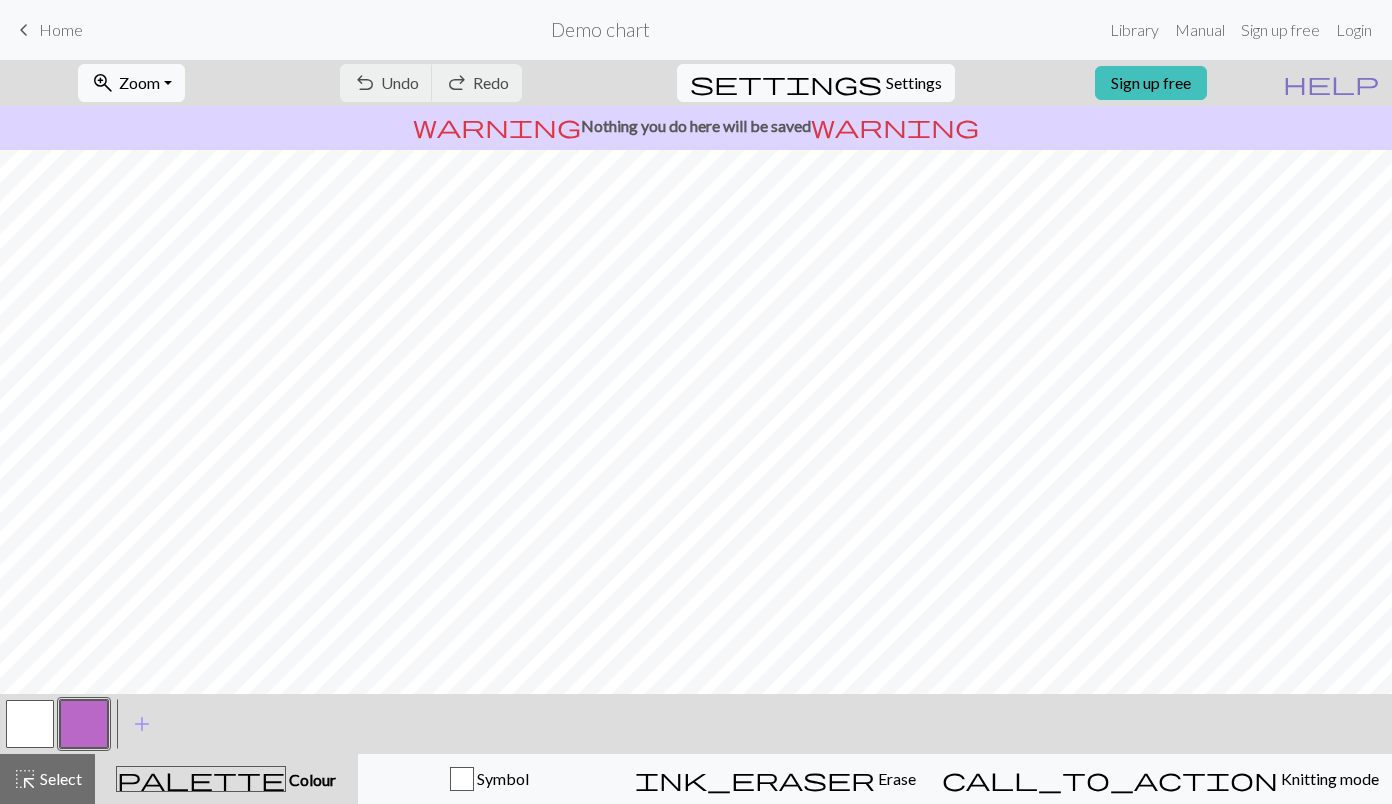 click on "help" at bounding box center [1331, 83] 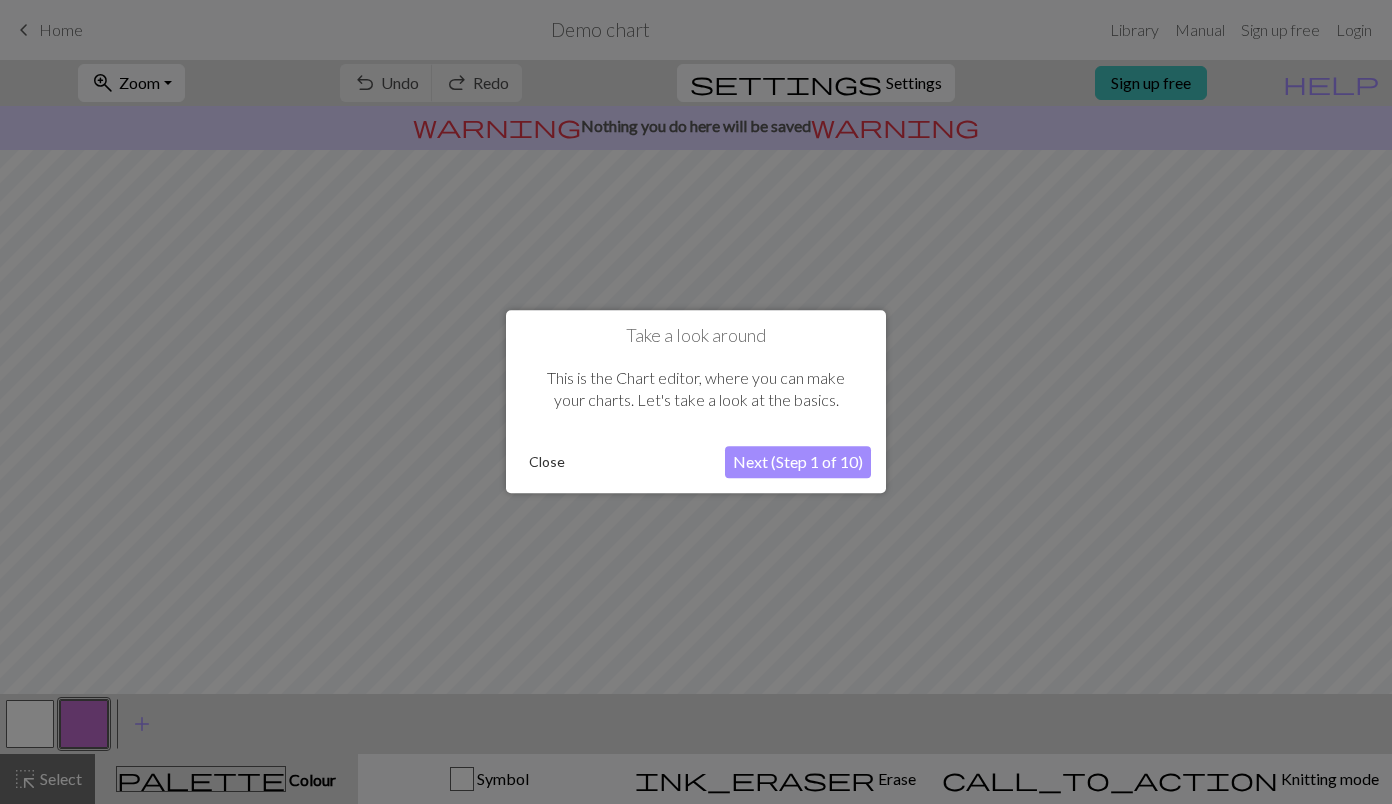 click on "Next (Step 1 of 10)" at bounding box center [798, 463] 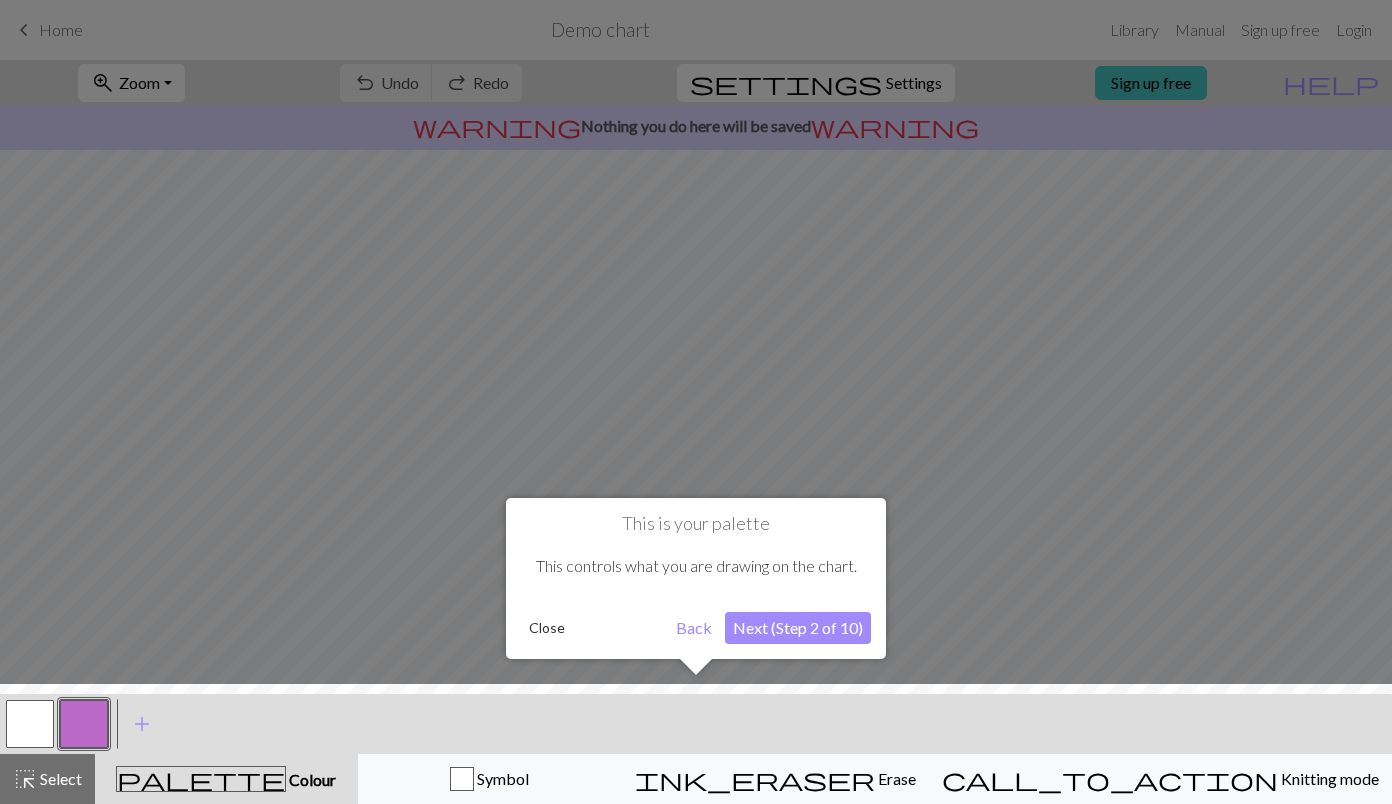 click on "Next (Step 2 of 10)" at bounding box center (798, 628) 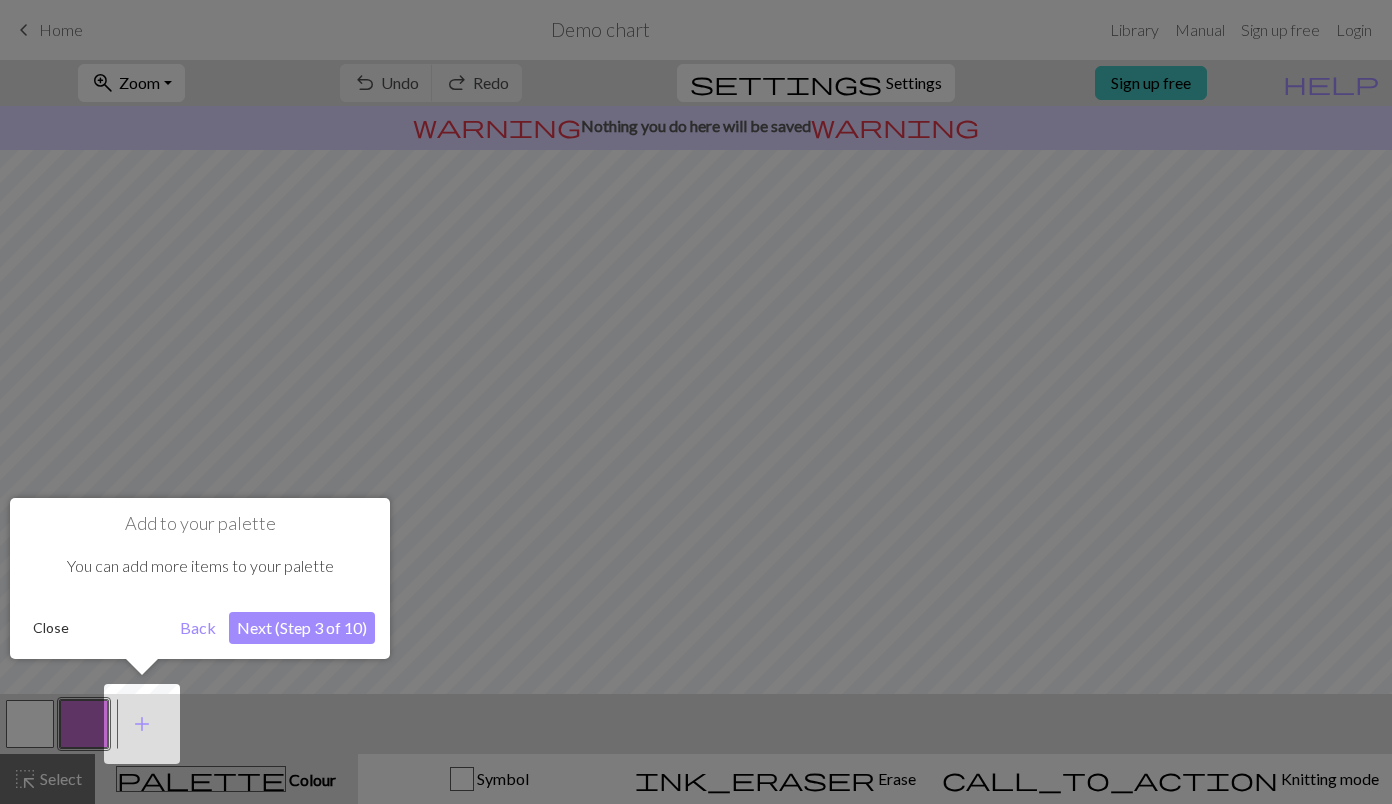 click on "Next (Step 3 of 10)" at bounding box center (302, 628) 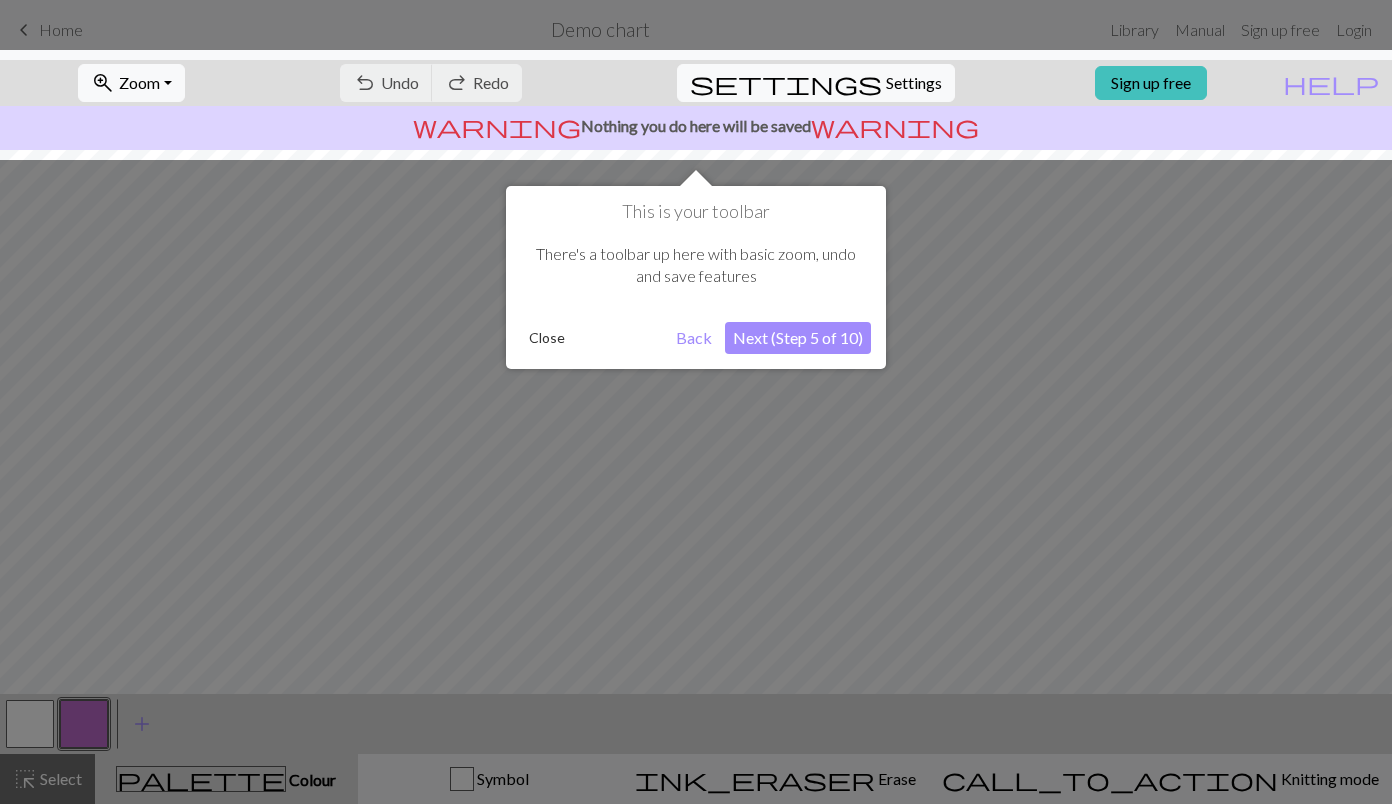 click on "Next (Step 5 of 10)" at bounding box center [798, 338] 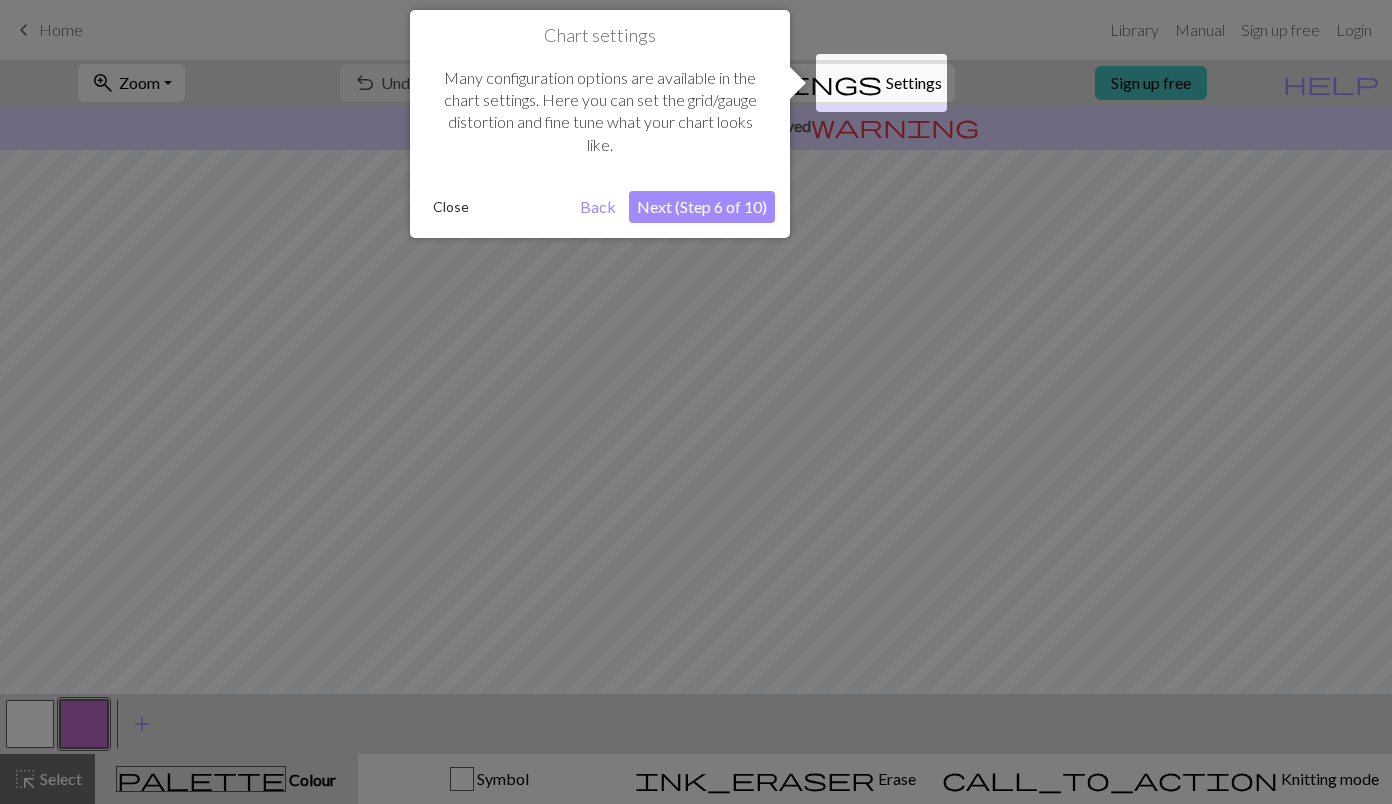 click on "Next (Step 6 of 10)" at bounding box center [702, 207] 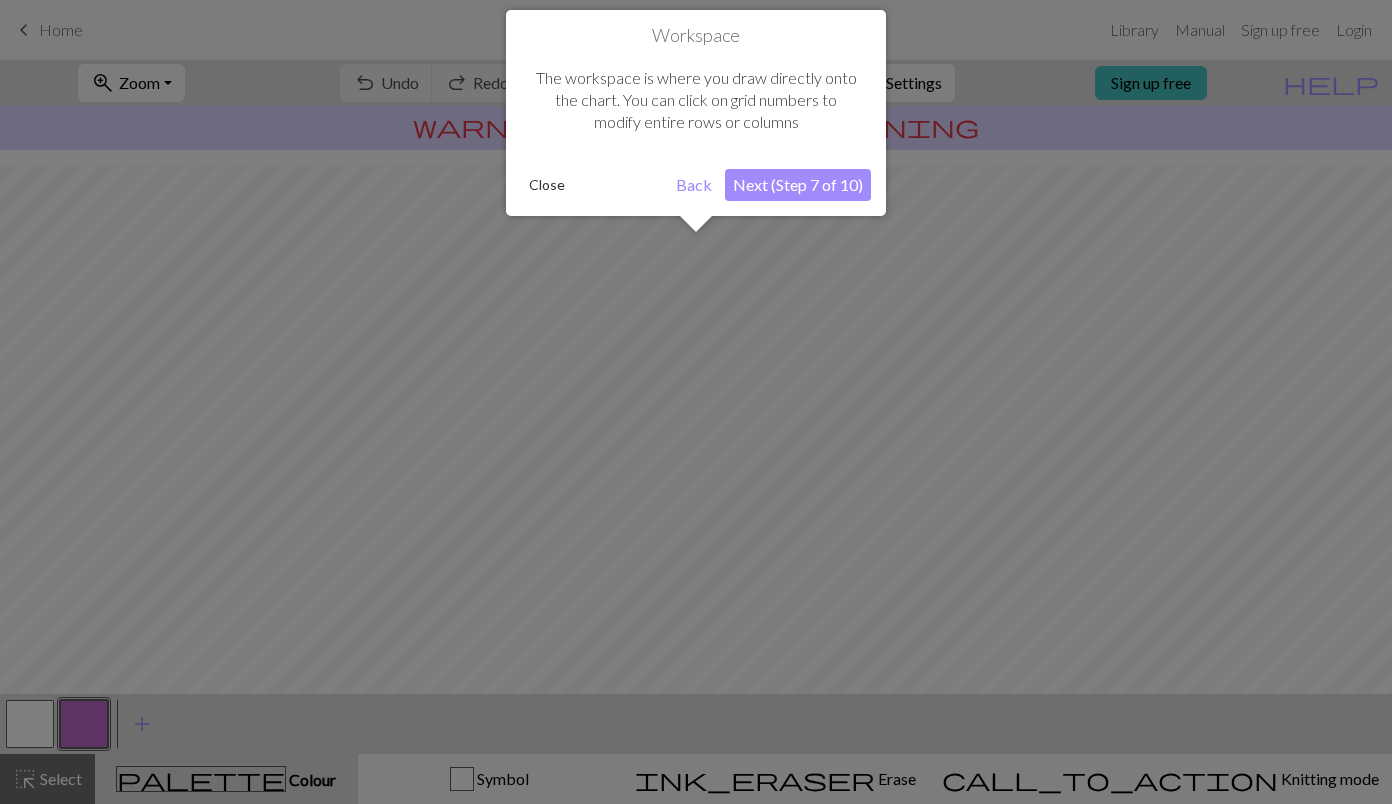 scroll, scrollTop: 120, scrollLeft: 0, axis: vertical 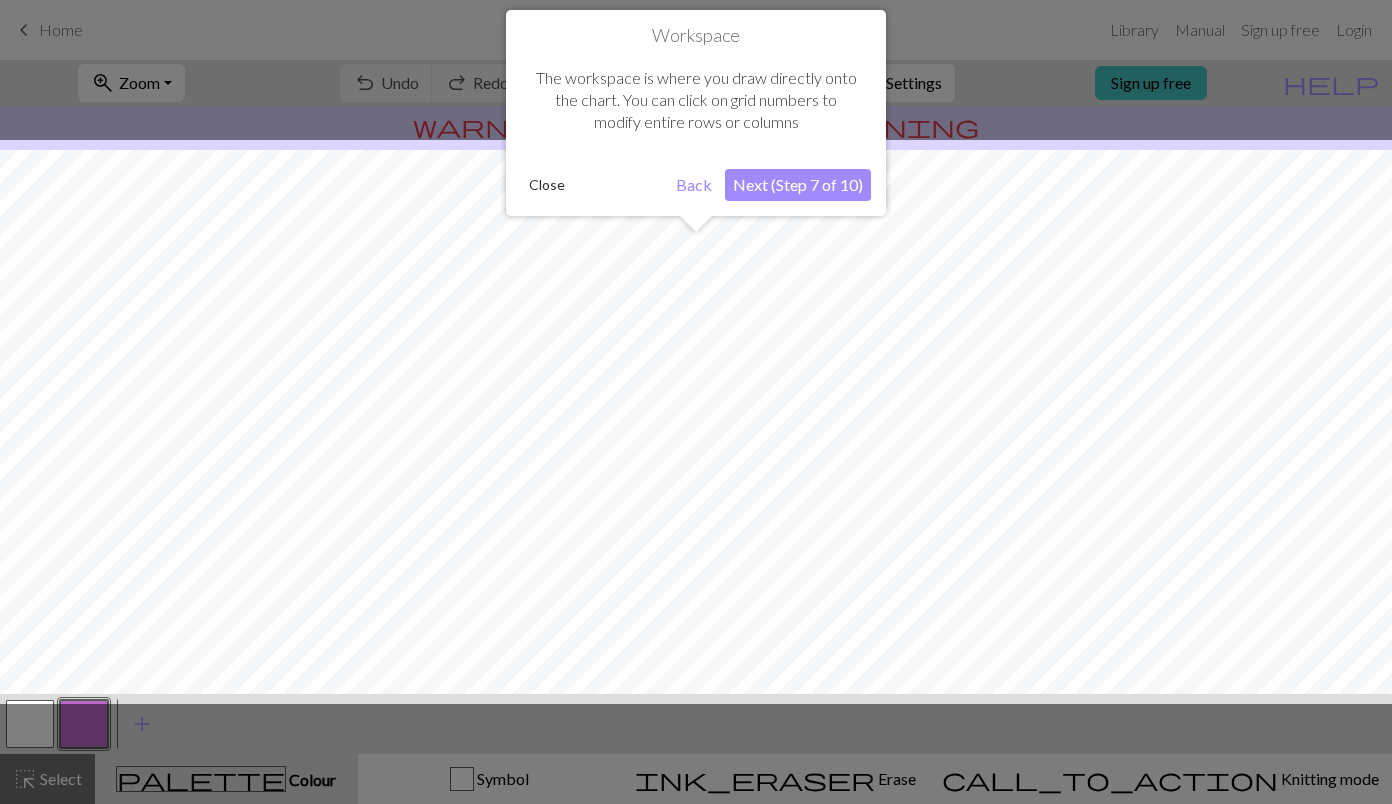 click on "Next (Step 7 of 10)" at bounding box center [798, 185] 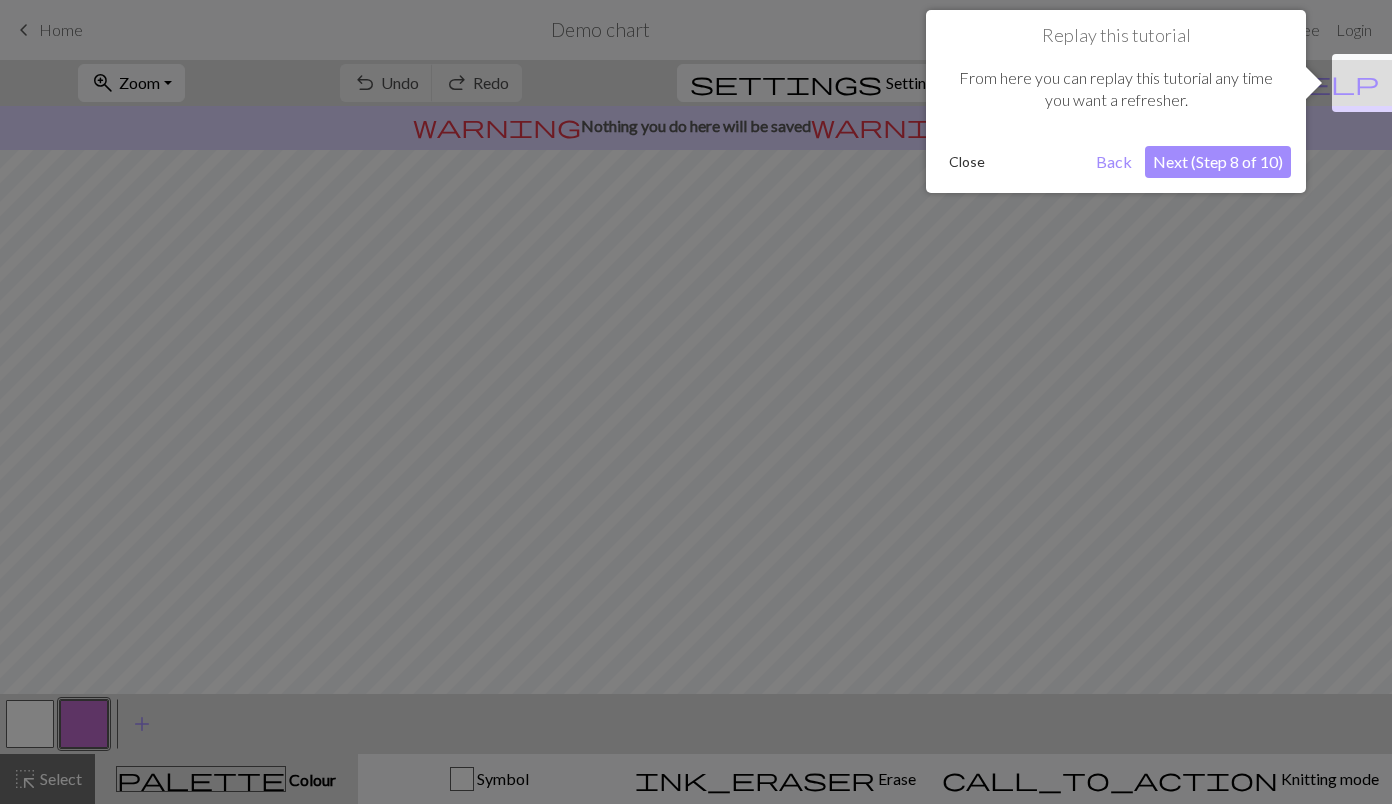 click on "Next (Step 8 of 10)" at bounding box center (1218, 162) 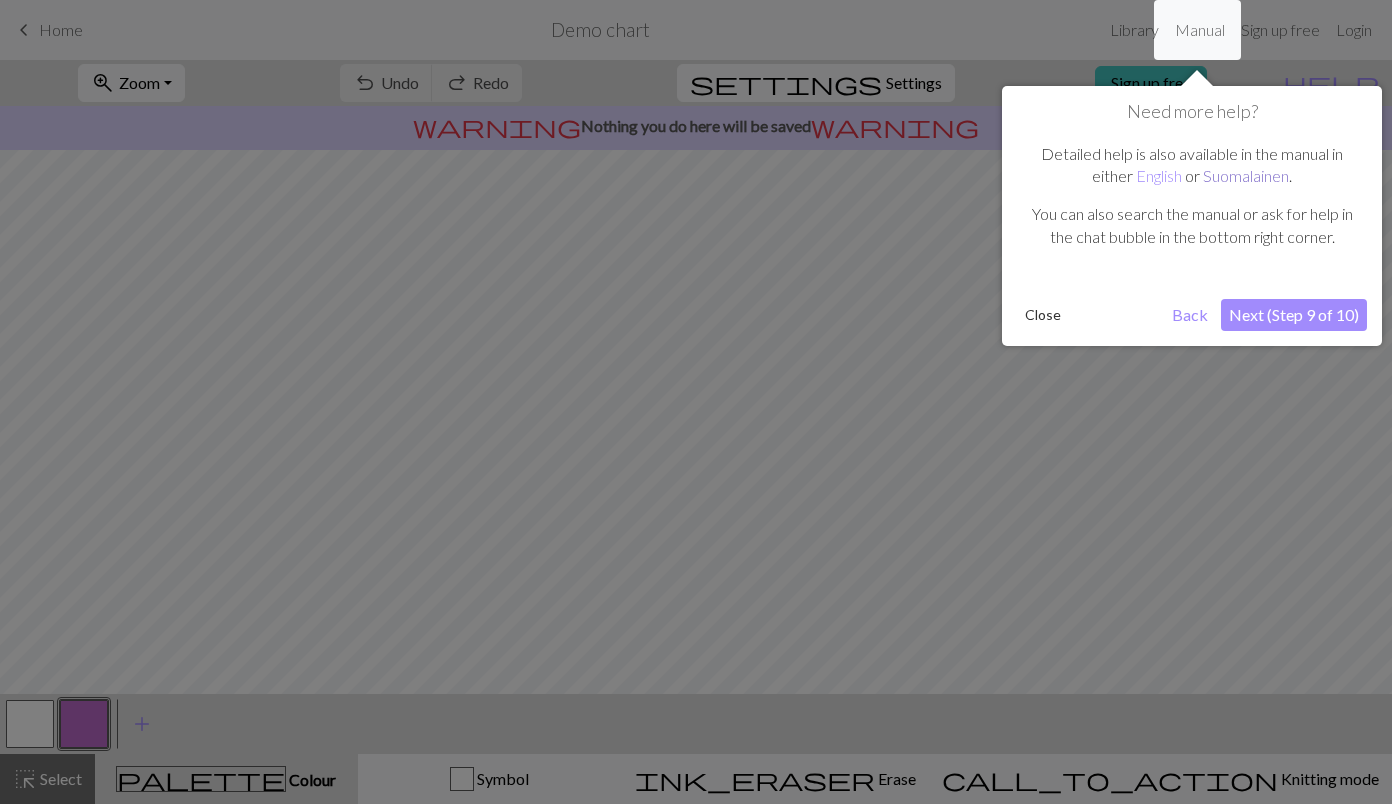 click on "Suomalainen" at bounding box center [1246, 175] 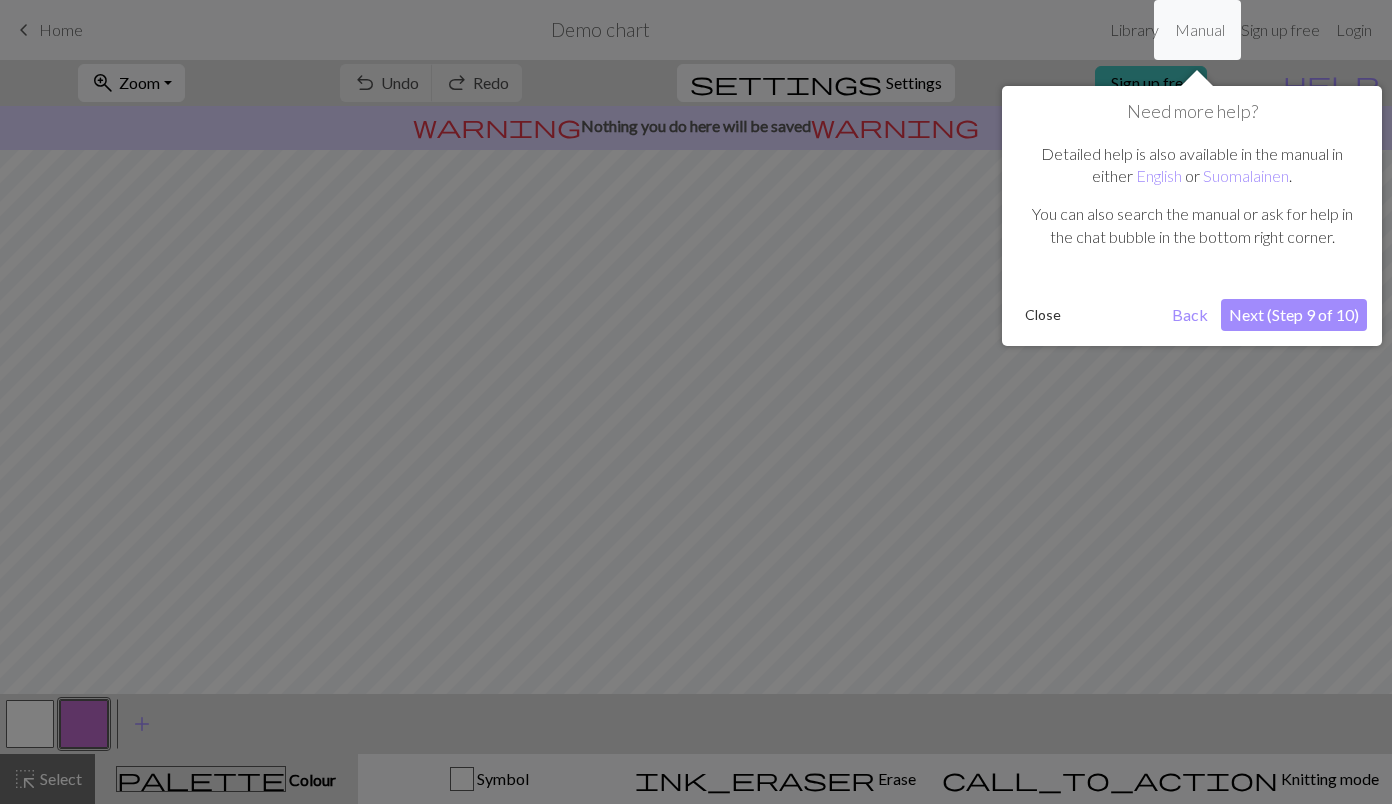 click on "Next (Step 9 of 10)" at bounding box center [1294, 315] 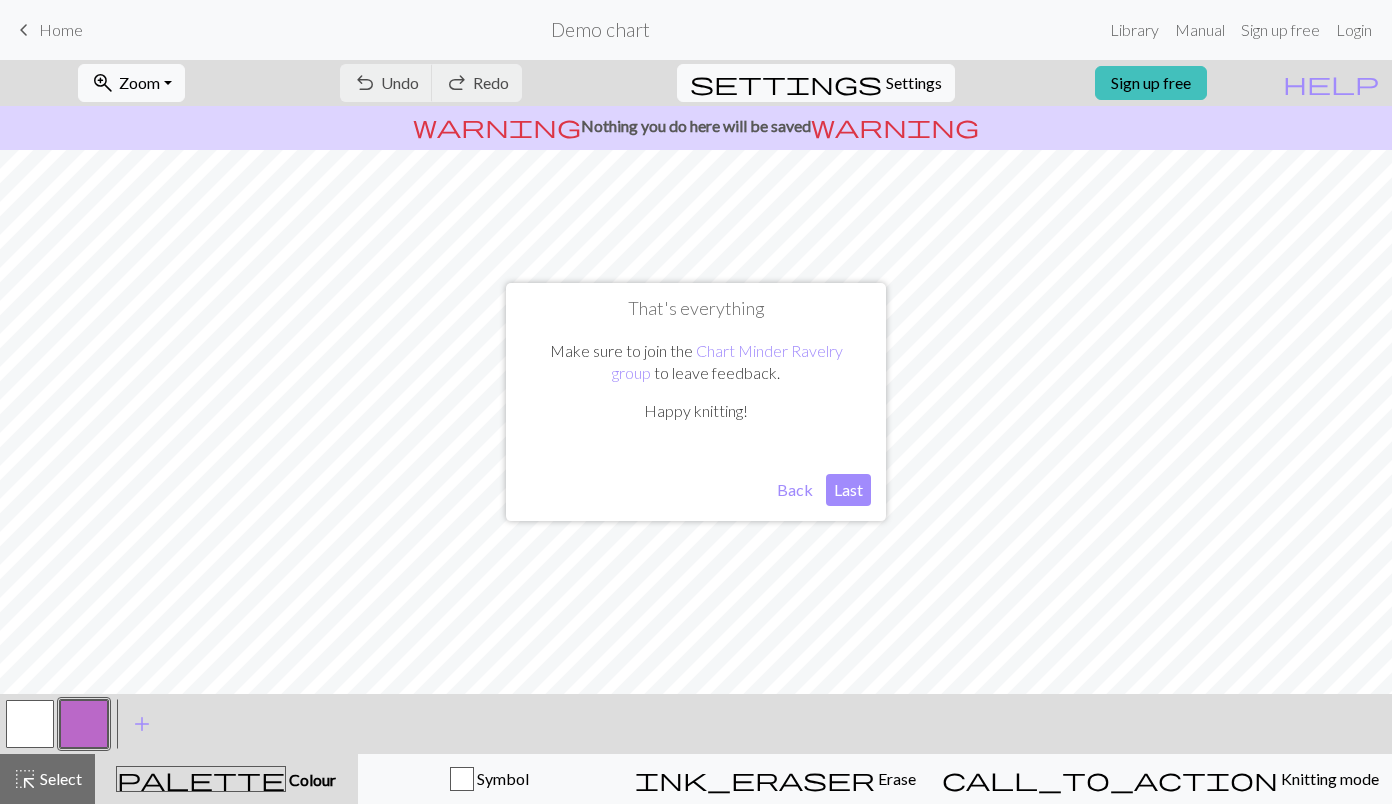 click on "Last" at bounding box center [848, 490] 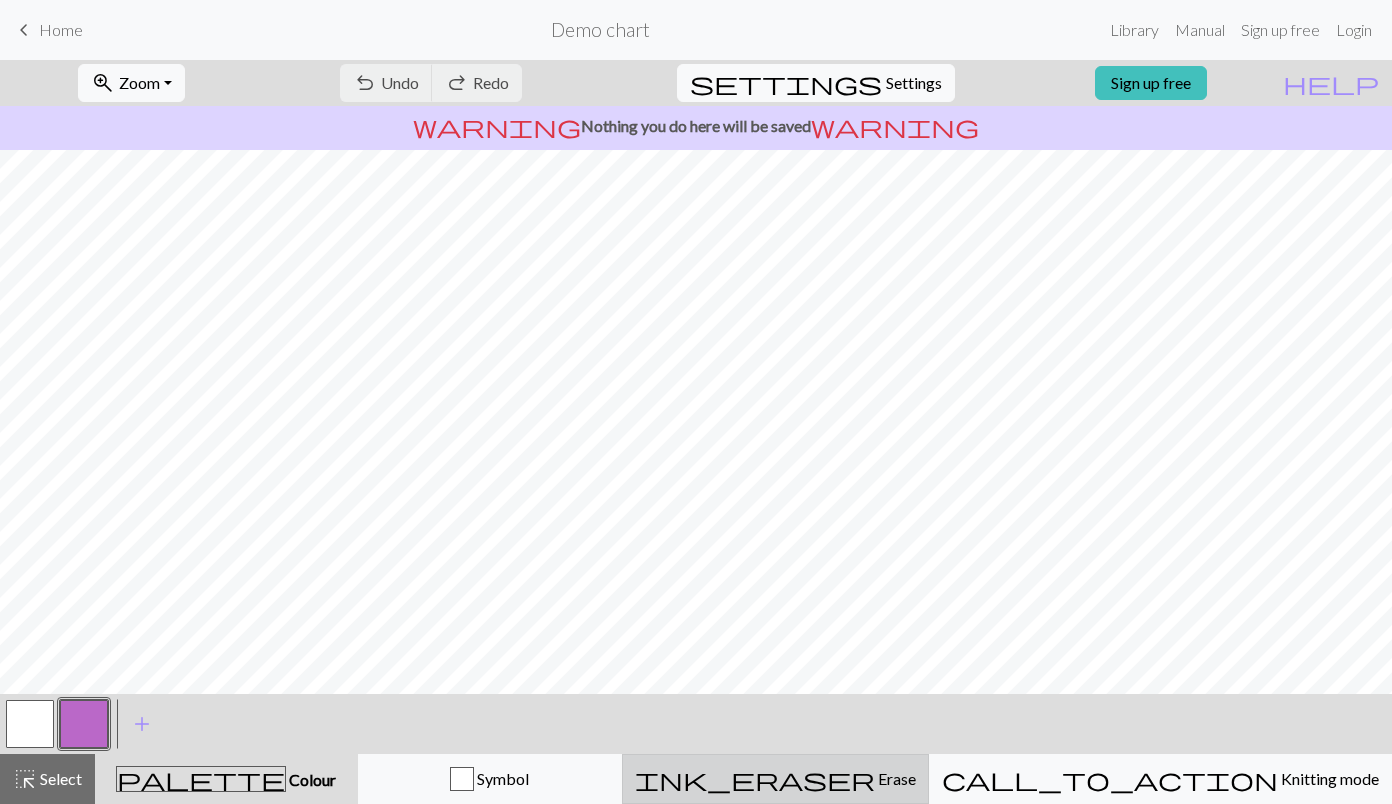 click on "Erase" at bounding box center [895, 778] 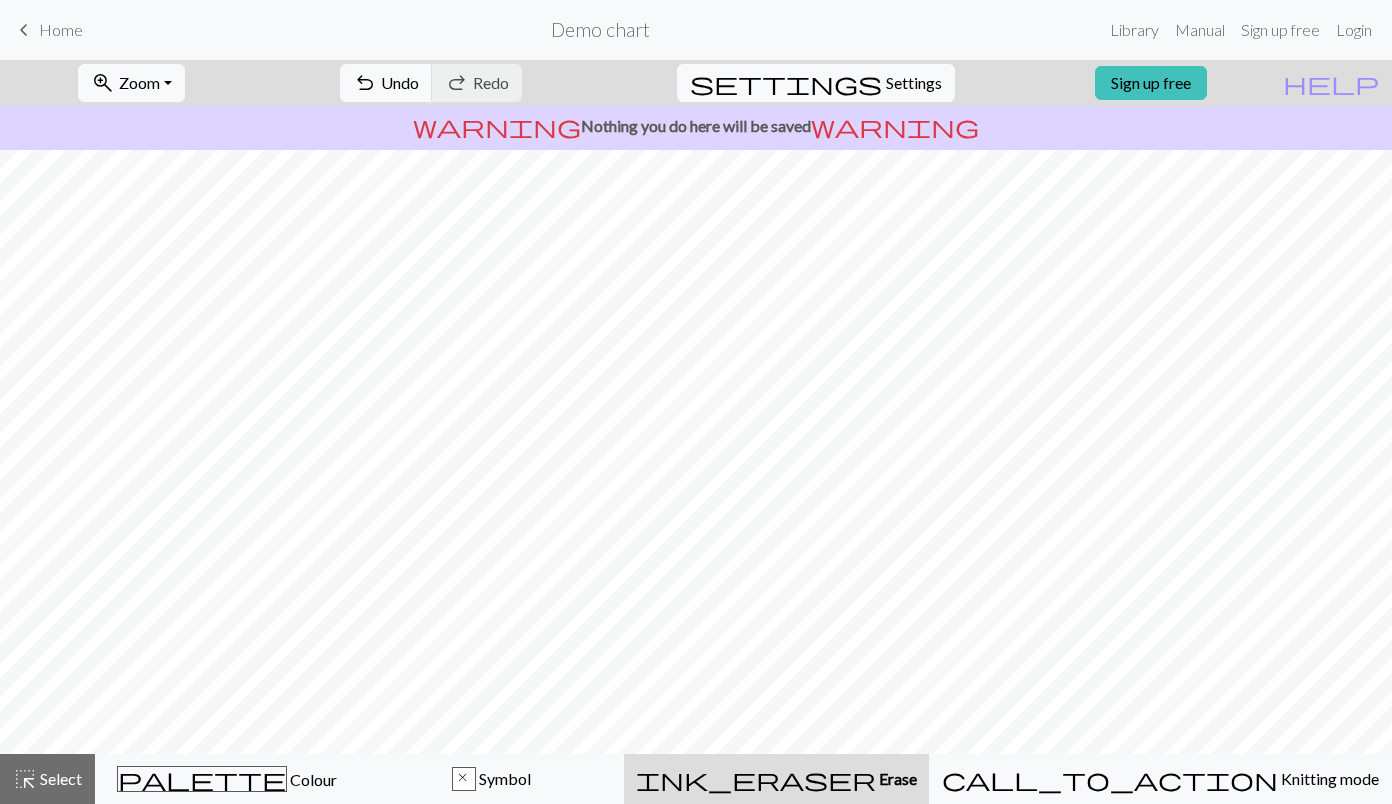 click on "Home" at bounding box center (61, 29) 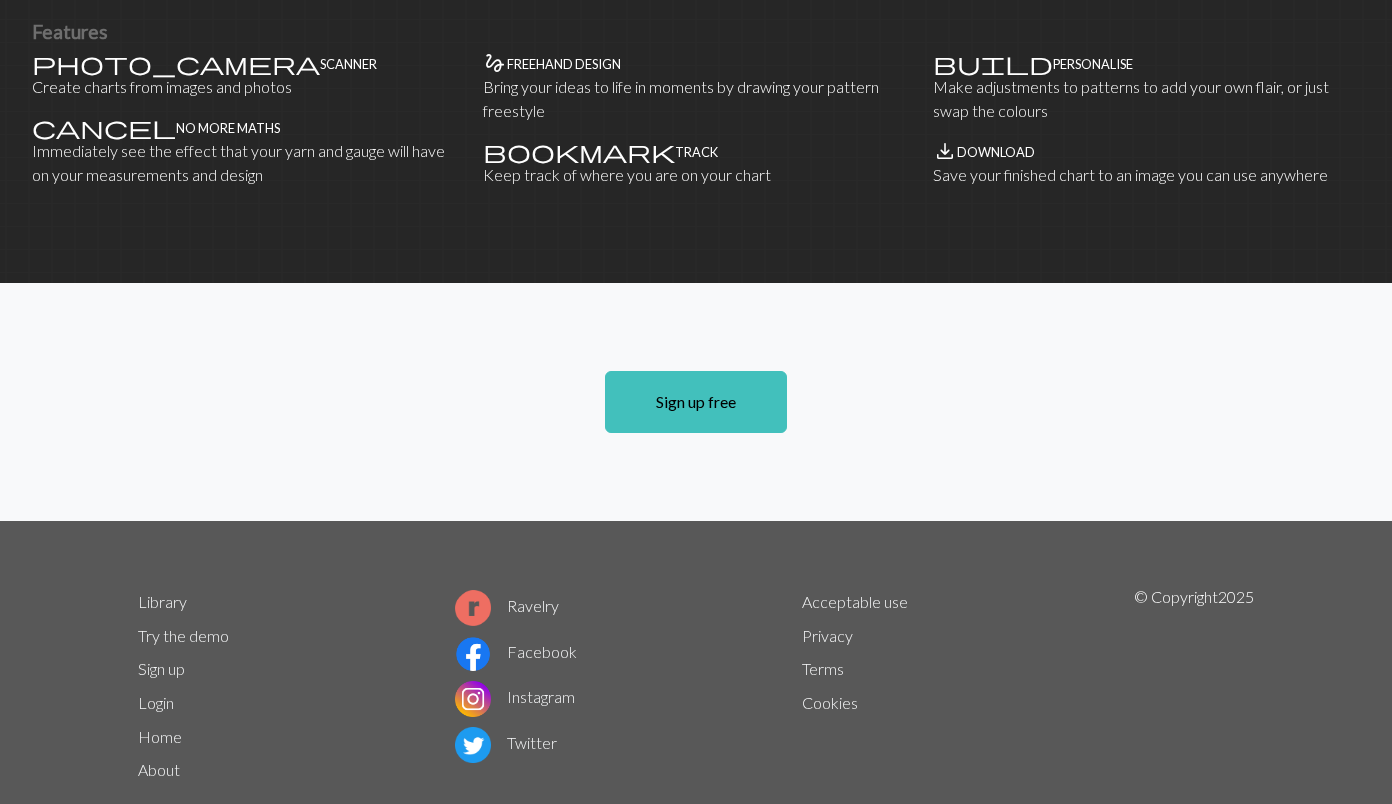scroll, scrollTop: 1306, scrollLeft: 0, axis: vertical 